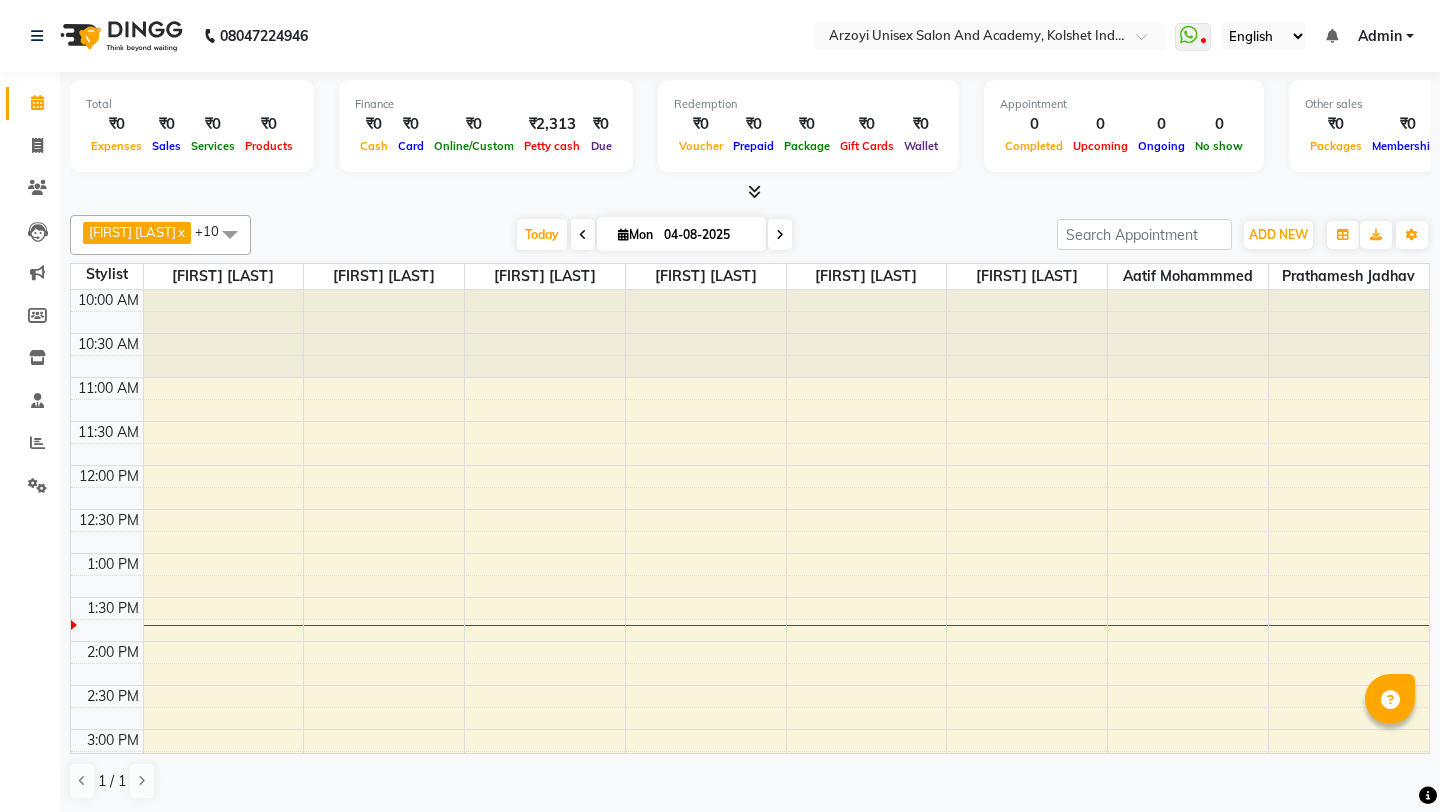 scroll, scrollTop: 0, scrollLeft: 0, axis: both 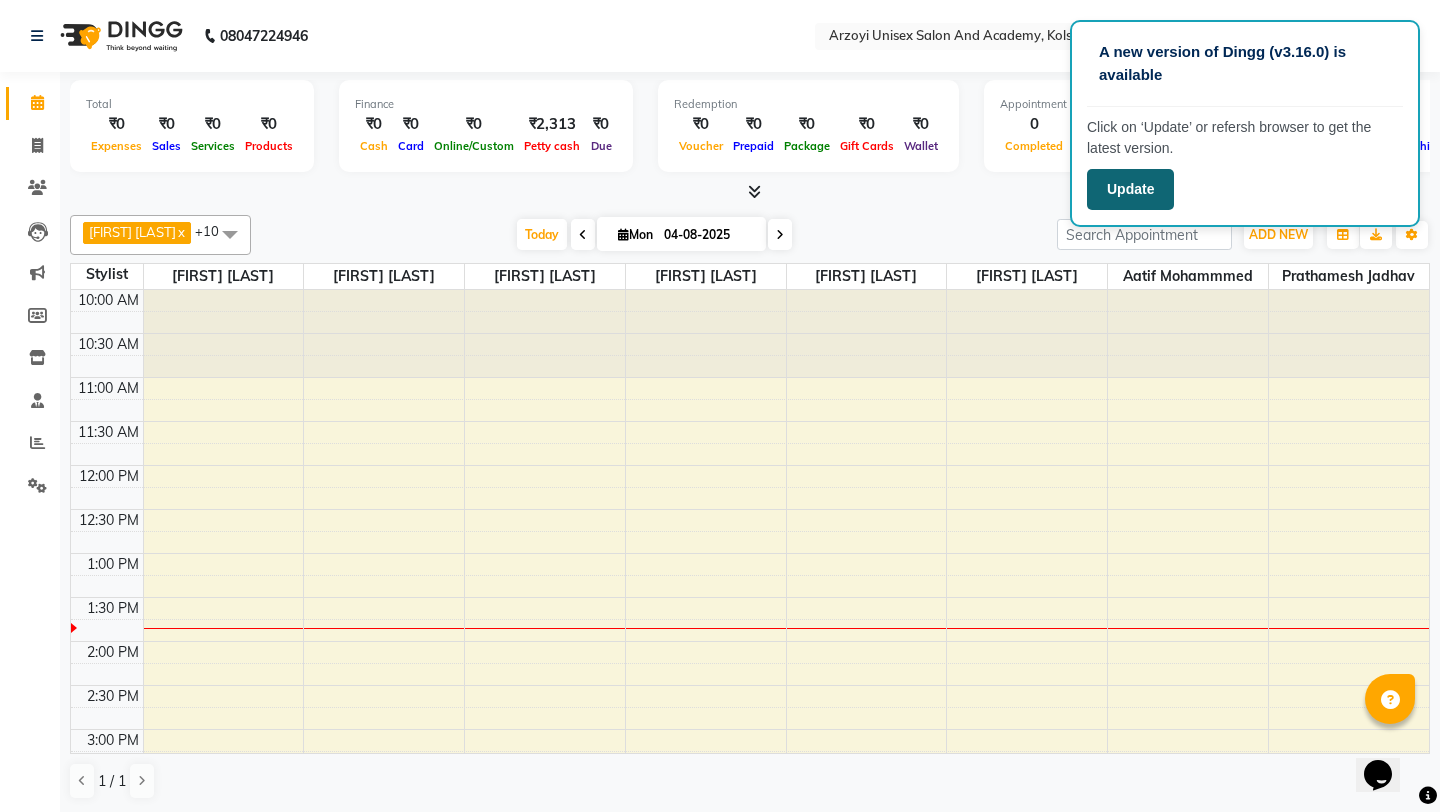 click on "Update" 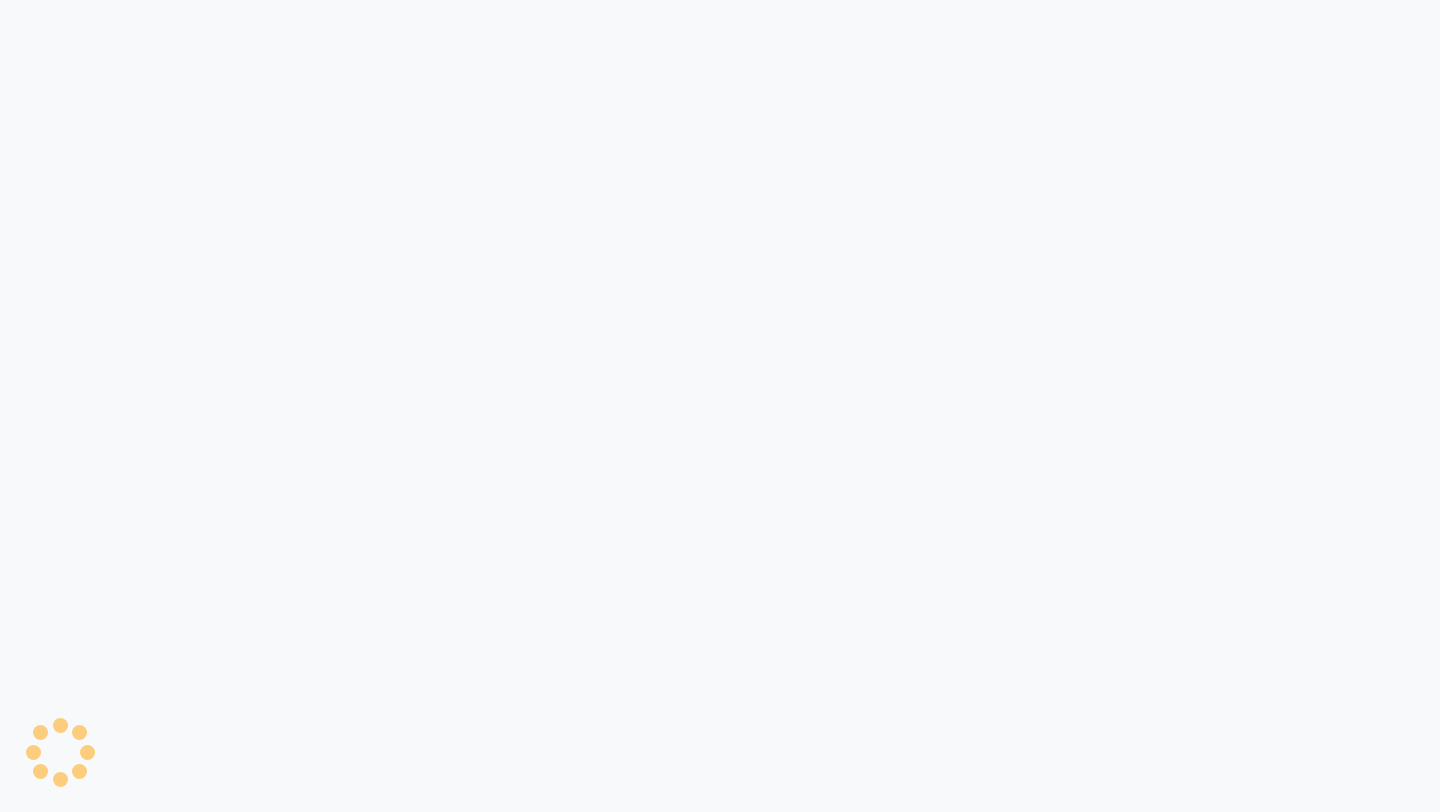 scroll, scrollTop: 0, scrollLeft: 0, axis: both 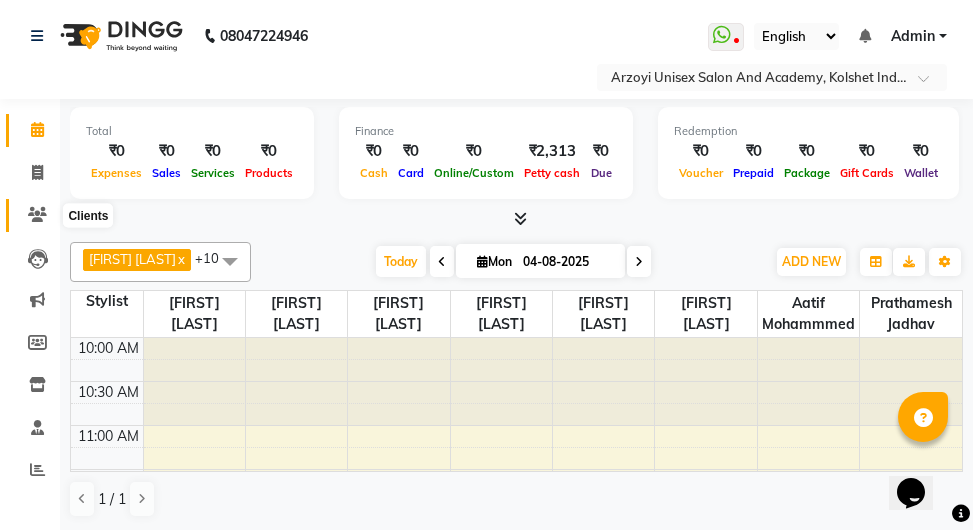 click 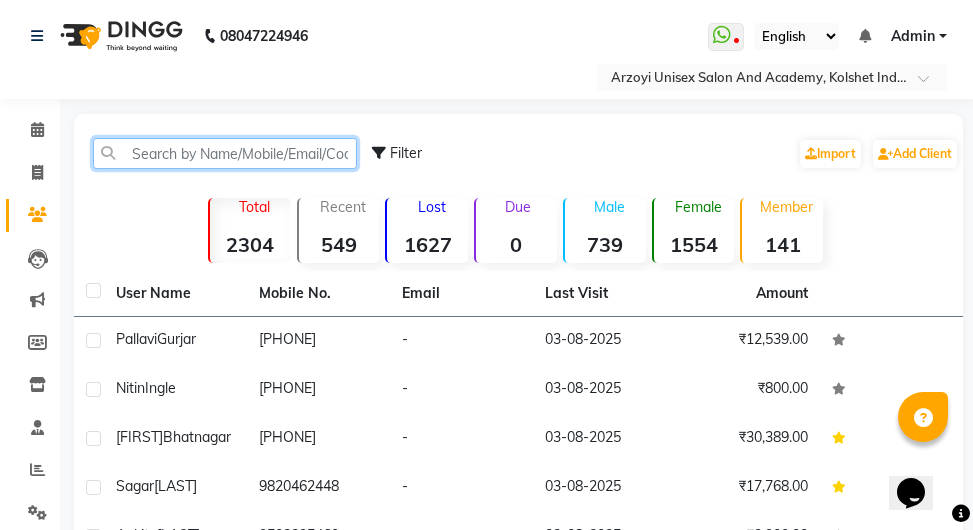 click 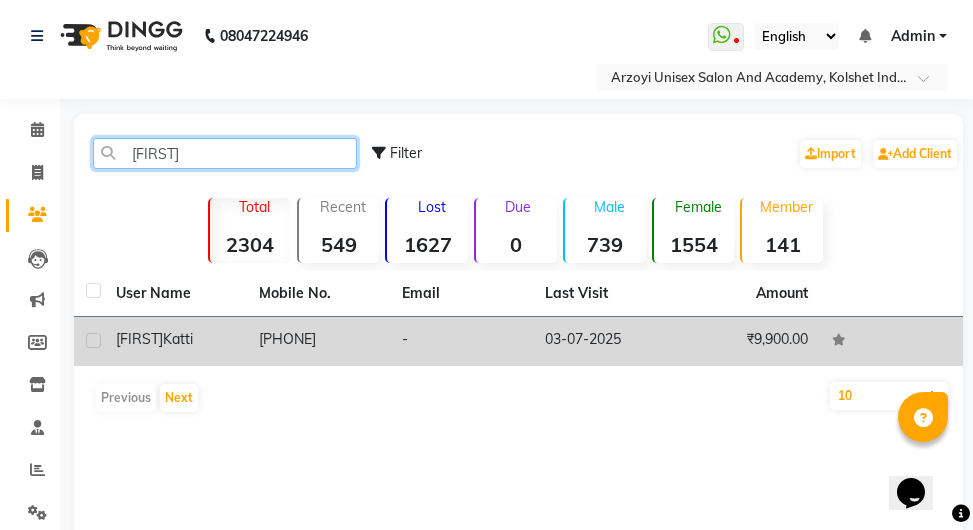 type on "rugh" 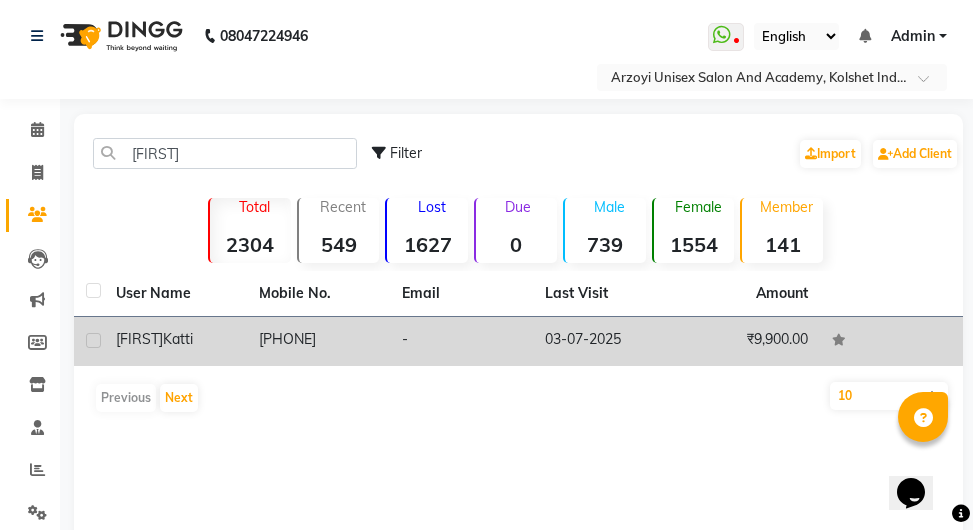 click on "7588705061" 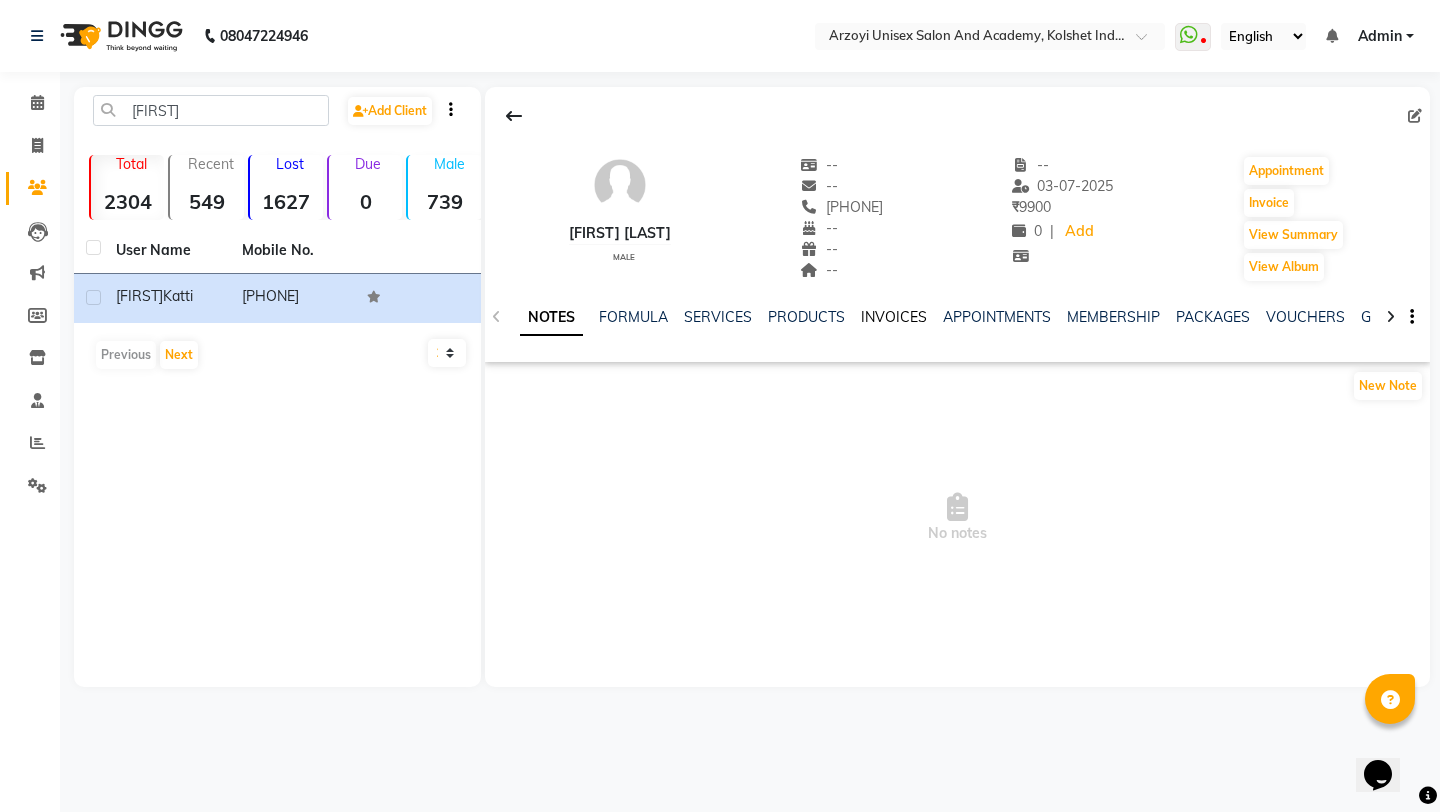click on "INVOICES" 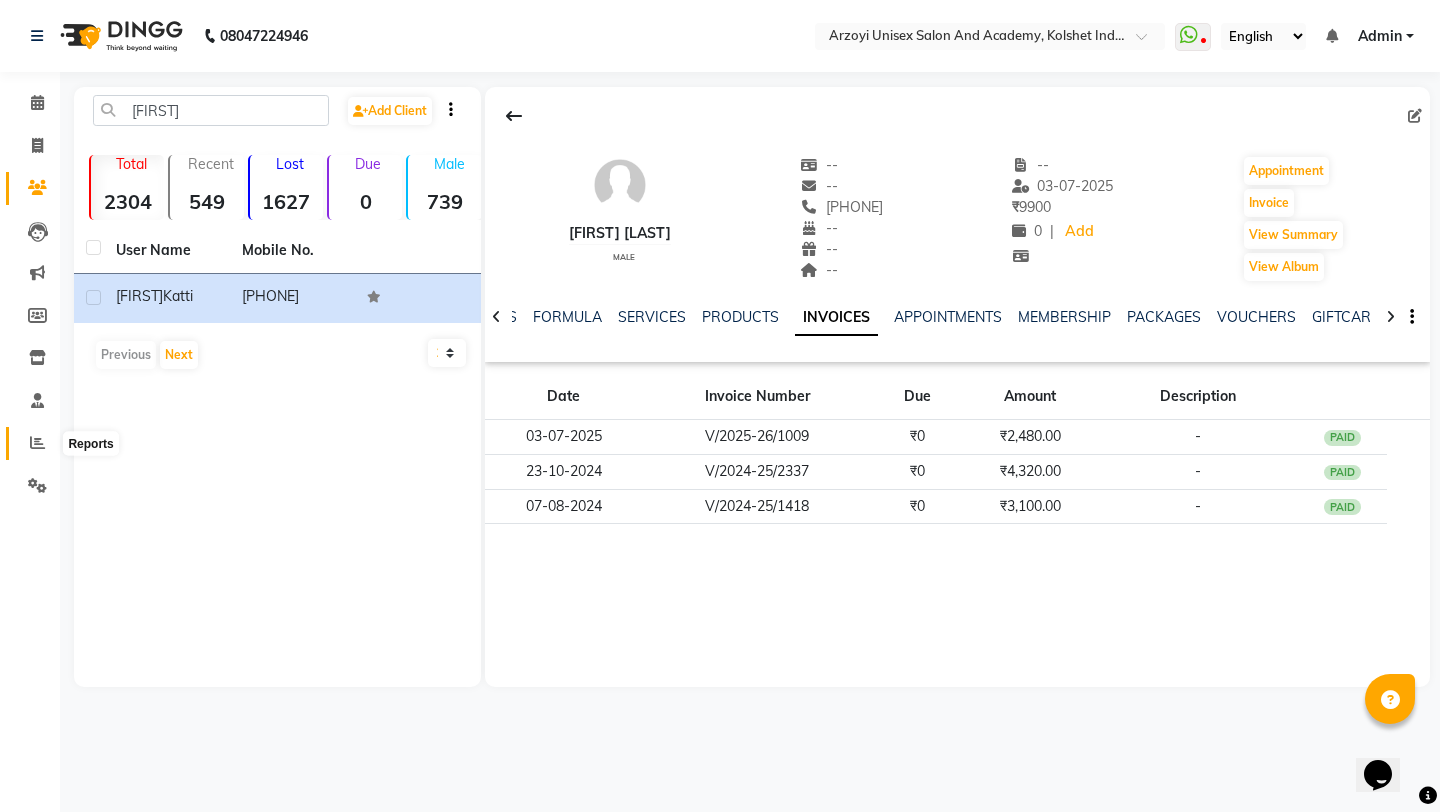 click 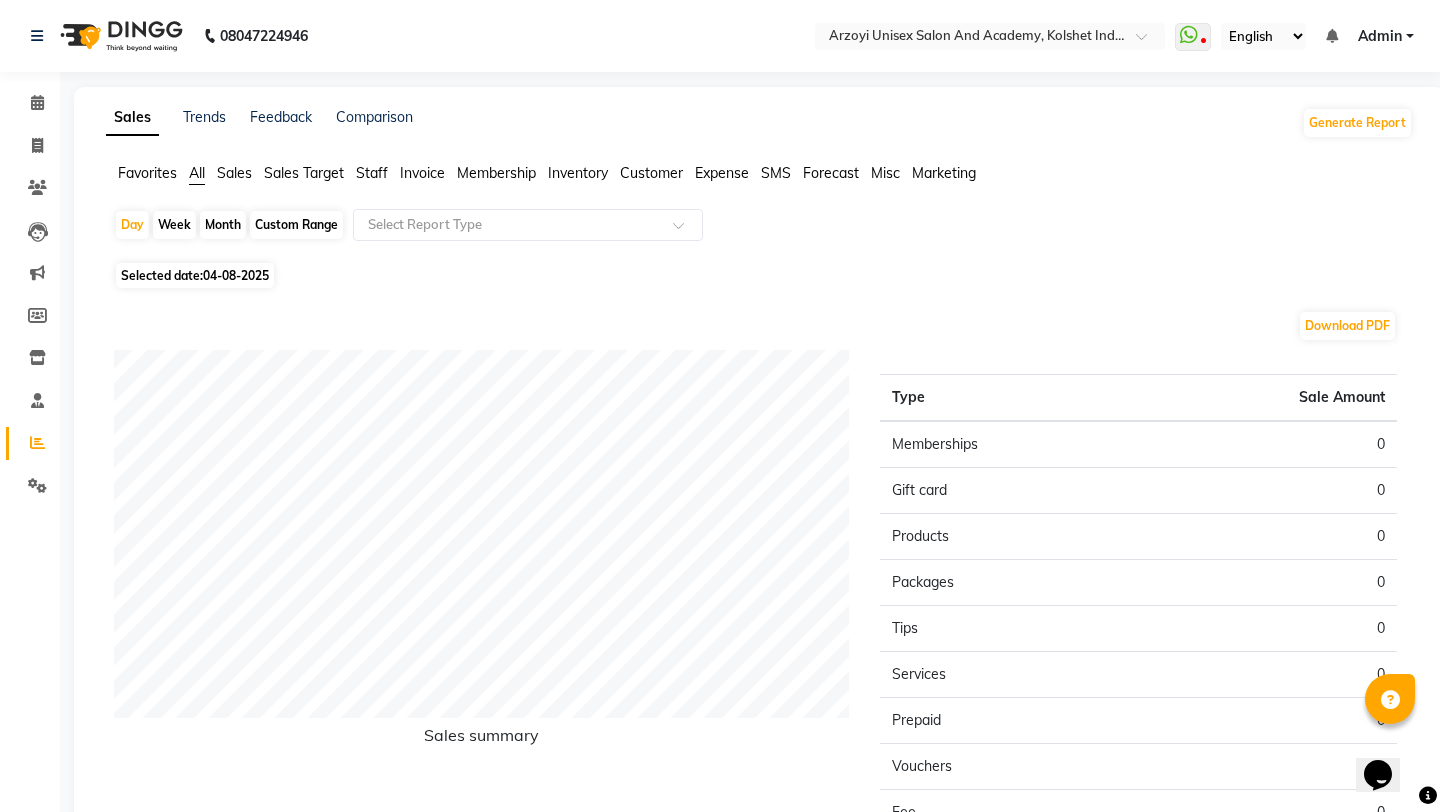 click on "Month" 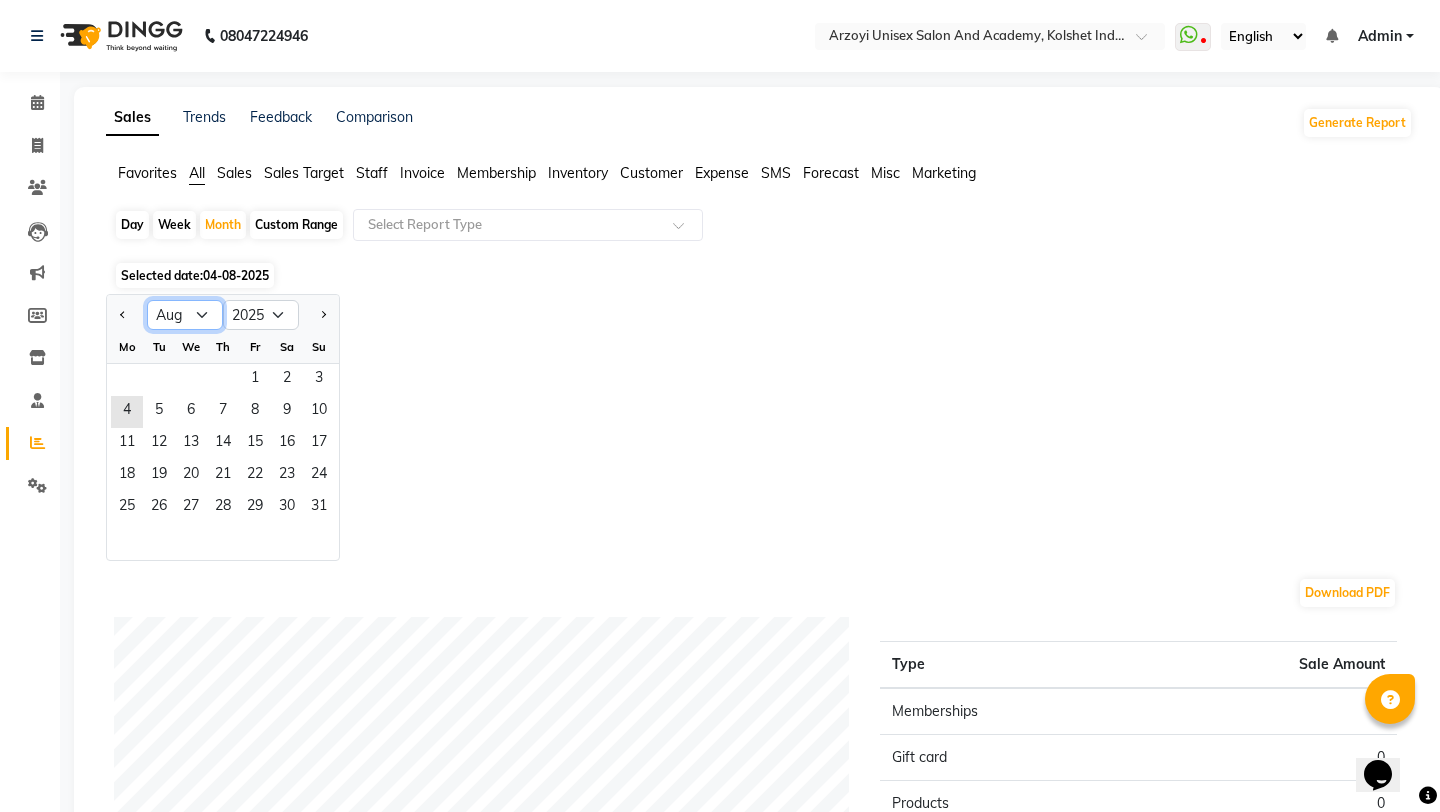 click on "Jan Feb Mar Apr May Jun Jul Aug Sep Oct Nov Dec" 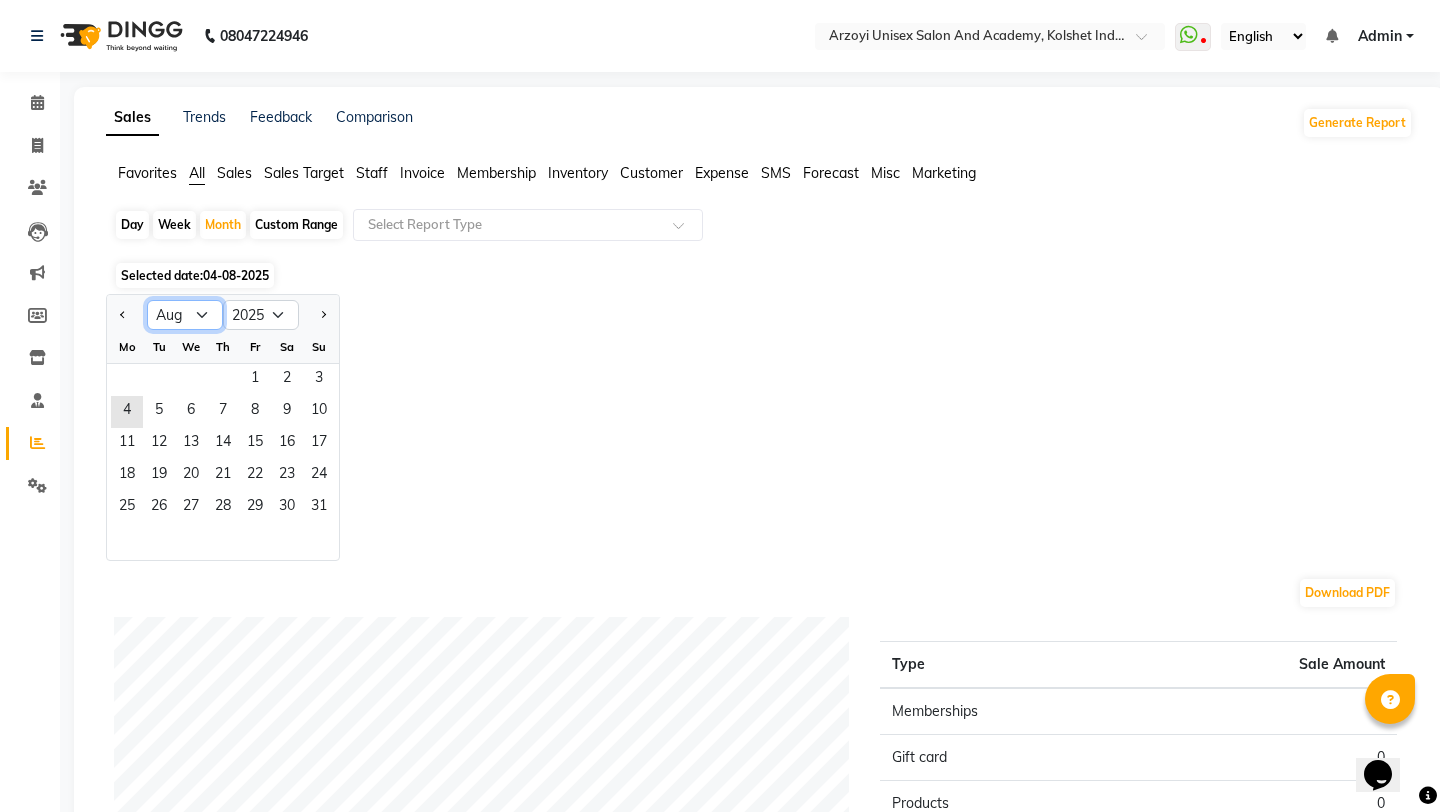 select on "7" 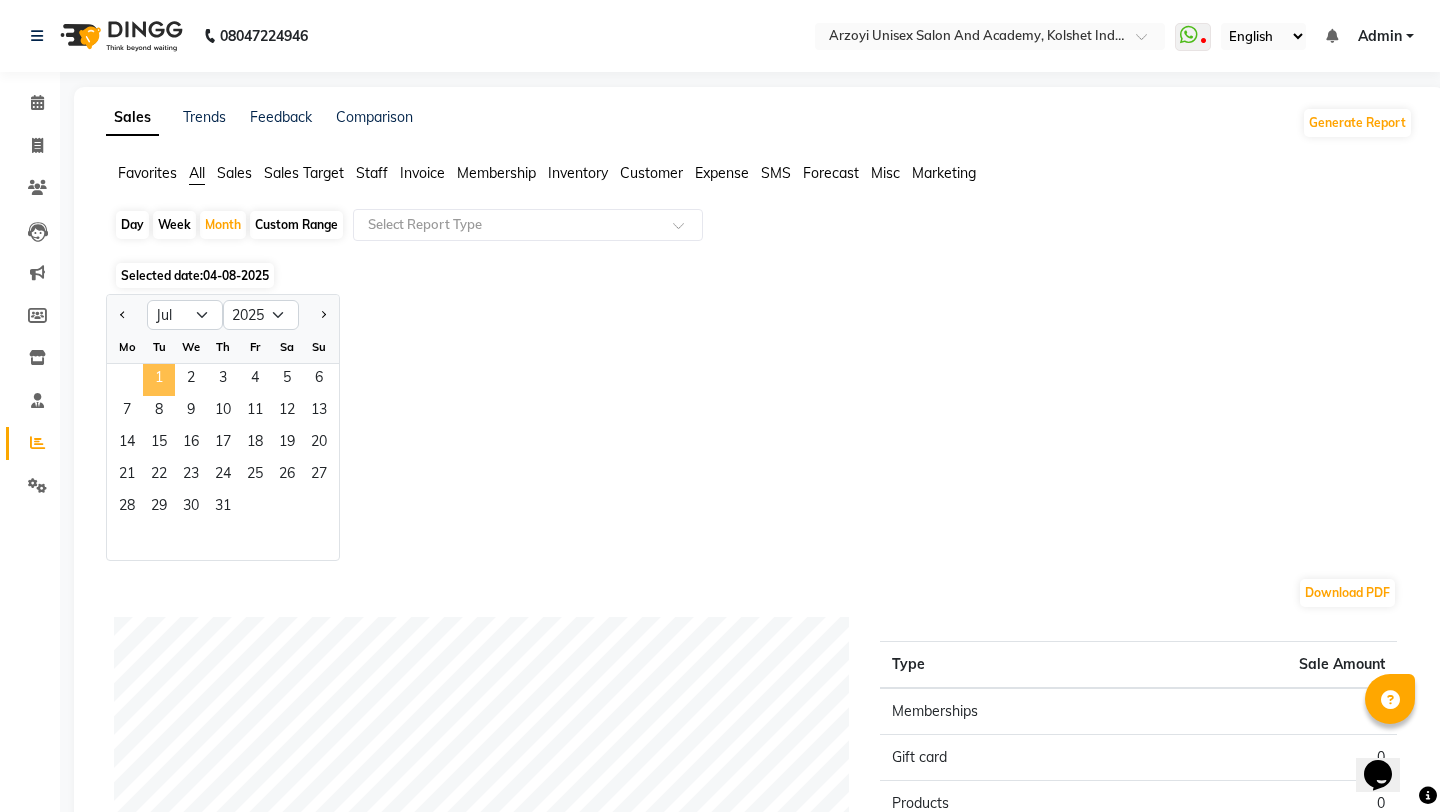 click on "1" 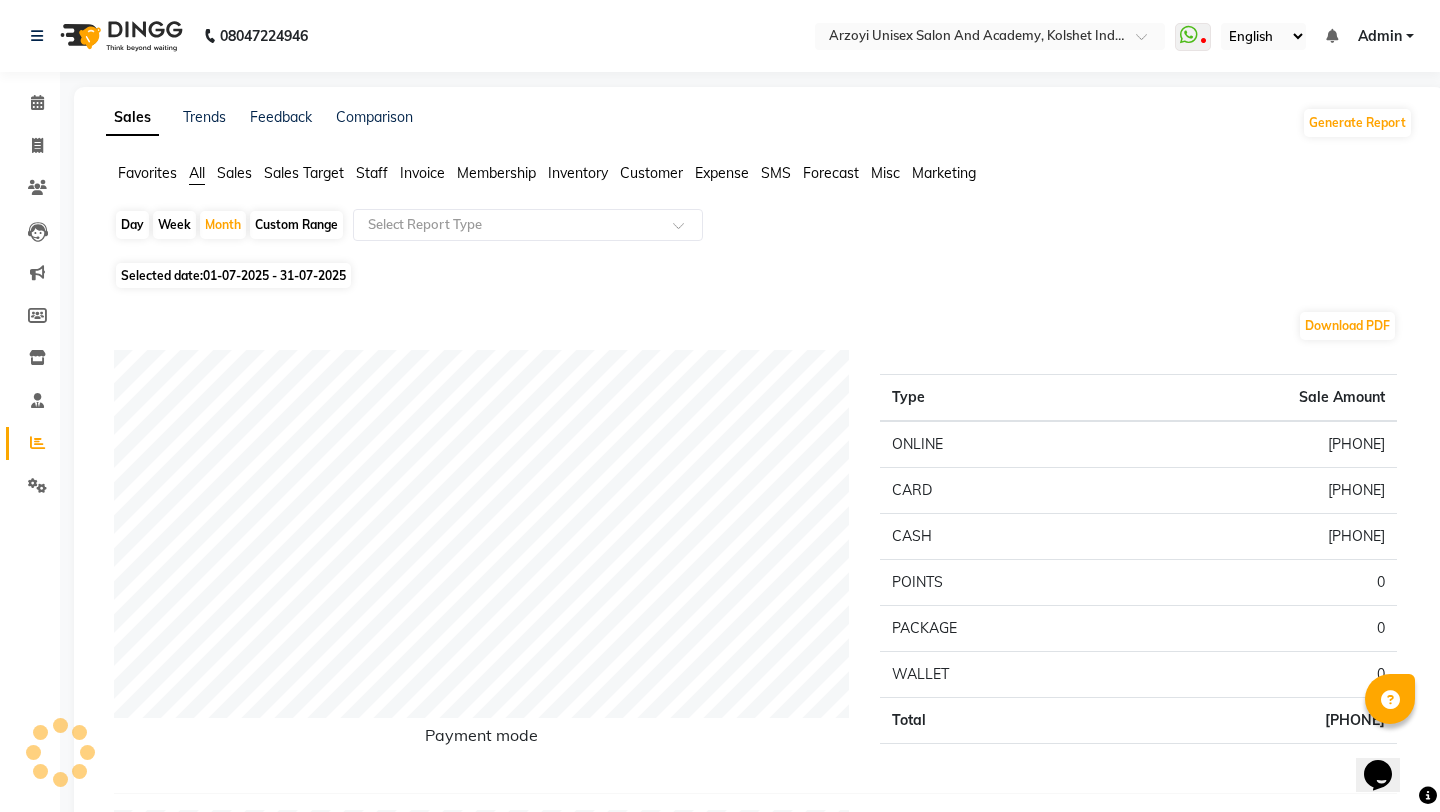 click on "Invoice" 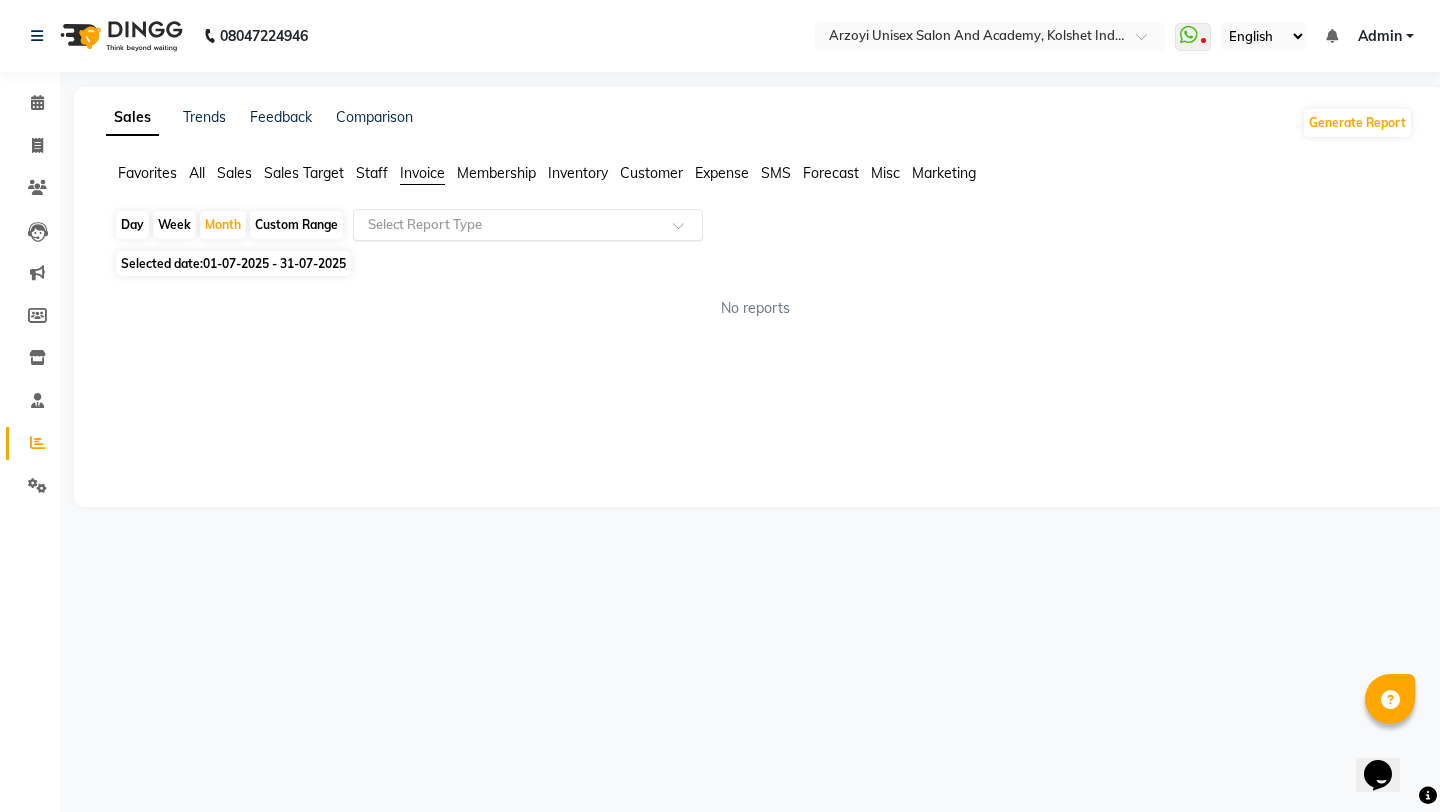 click 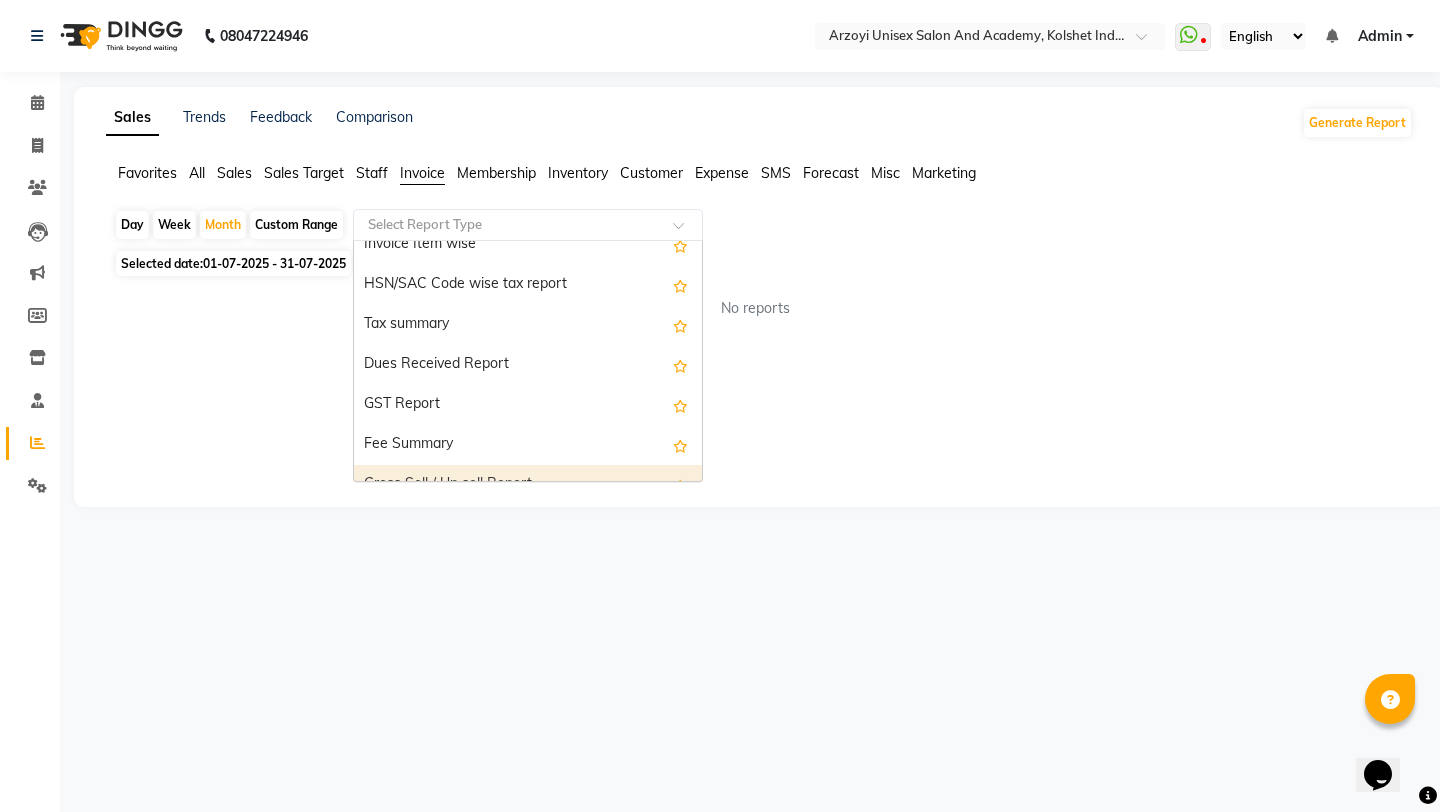 scroll, scrollTop: 260, scrollLeft: 0, axis: vertical 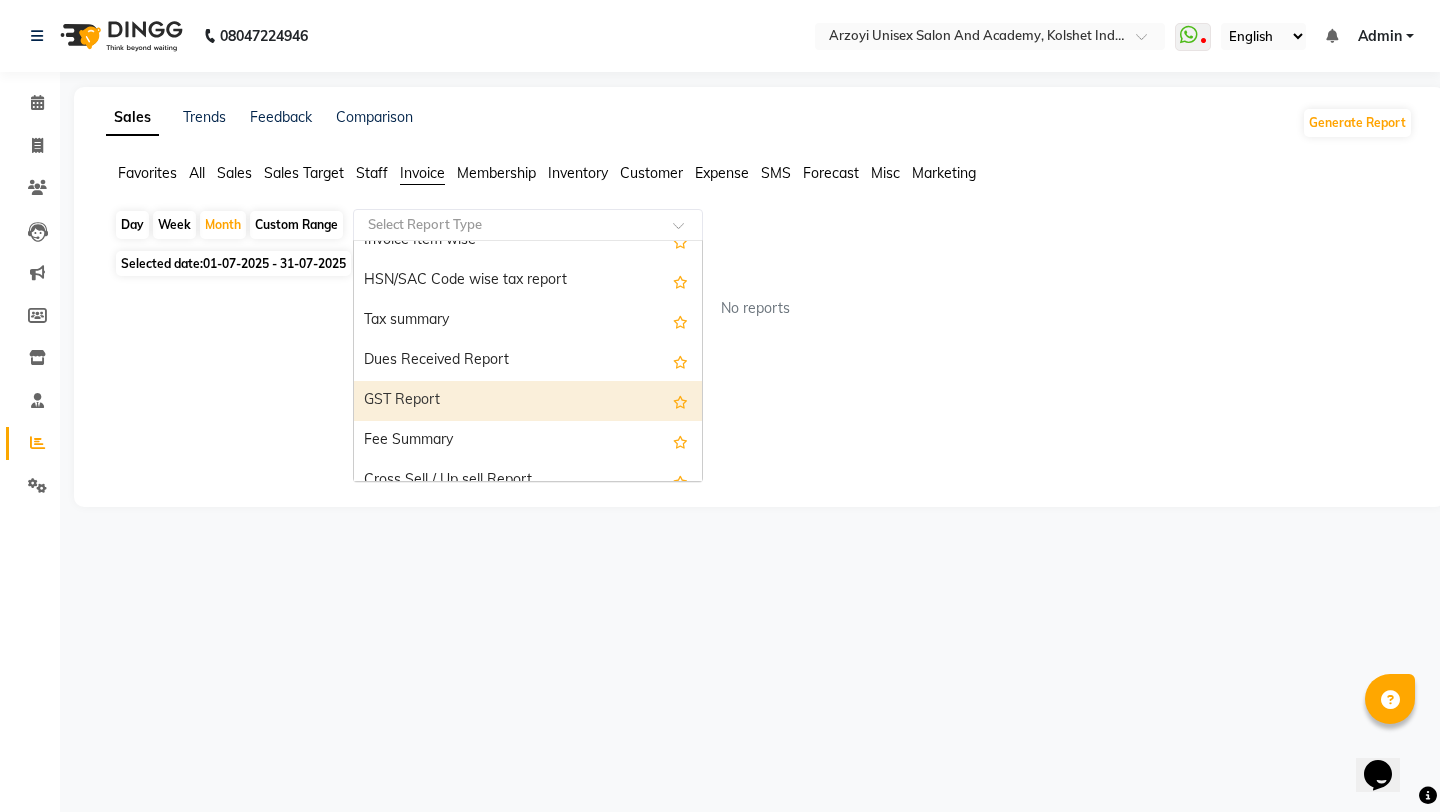 click on "GST Report" at bounding box center (528, 401) 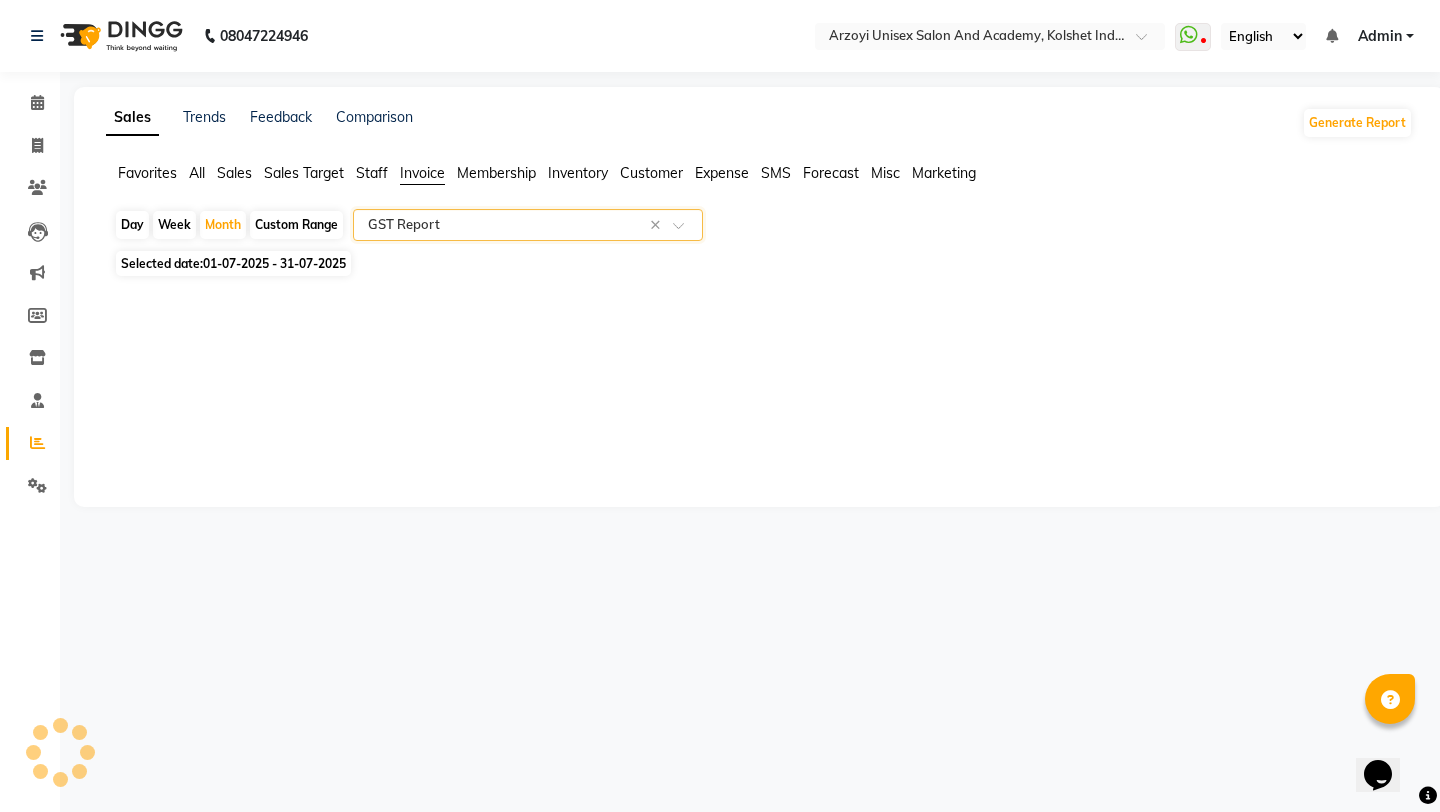 select on "full_report" 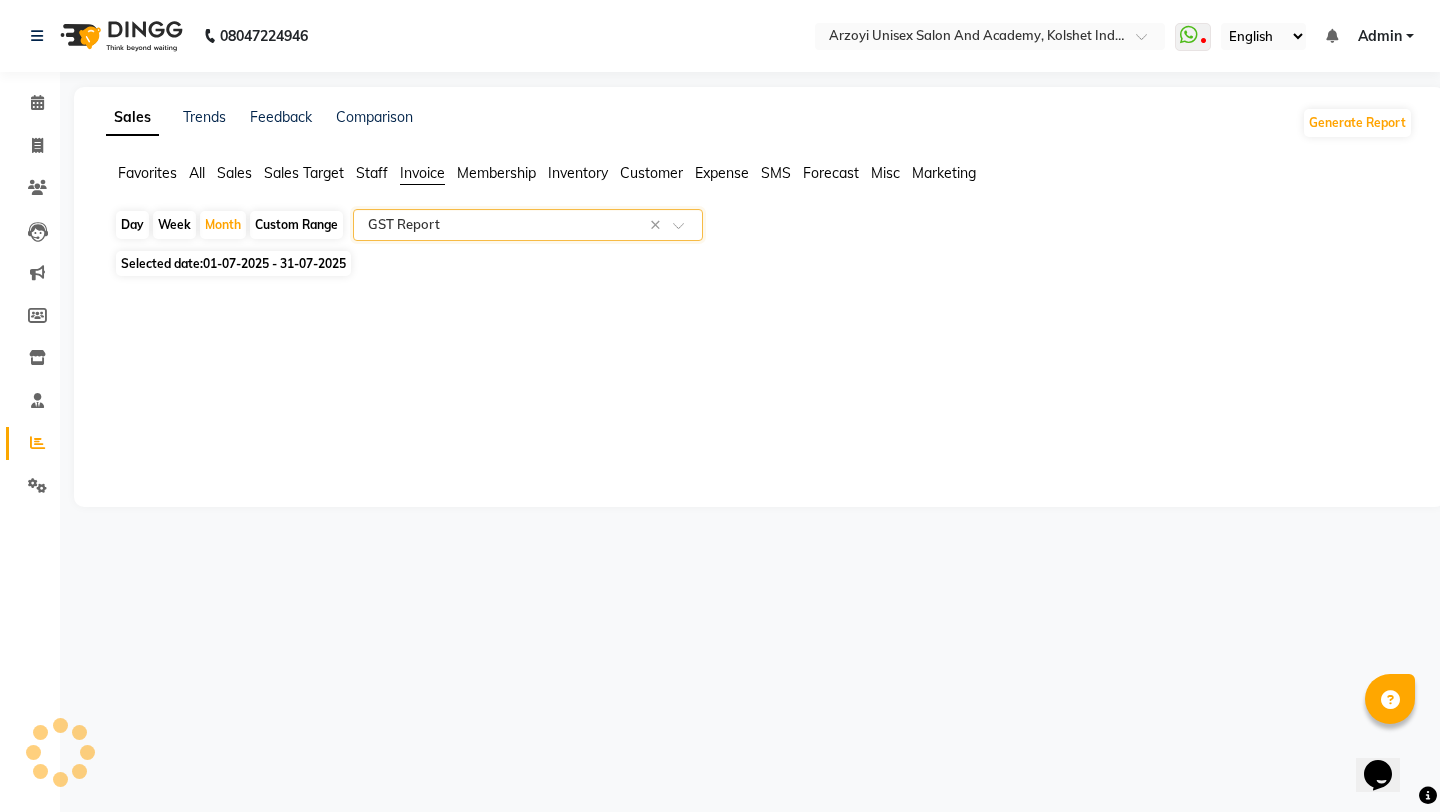 select on "csv" 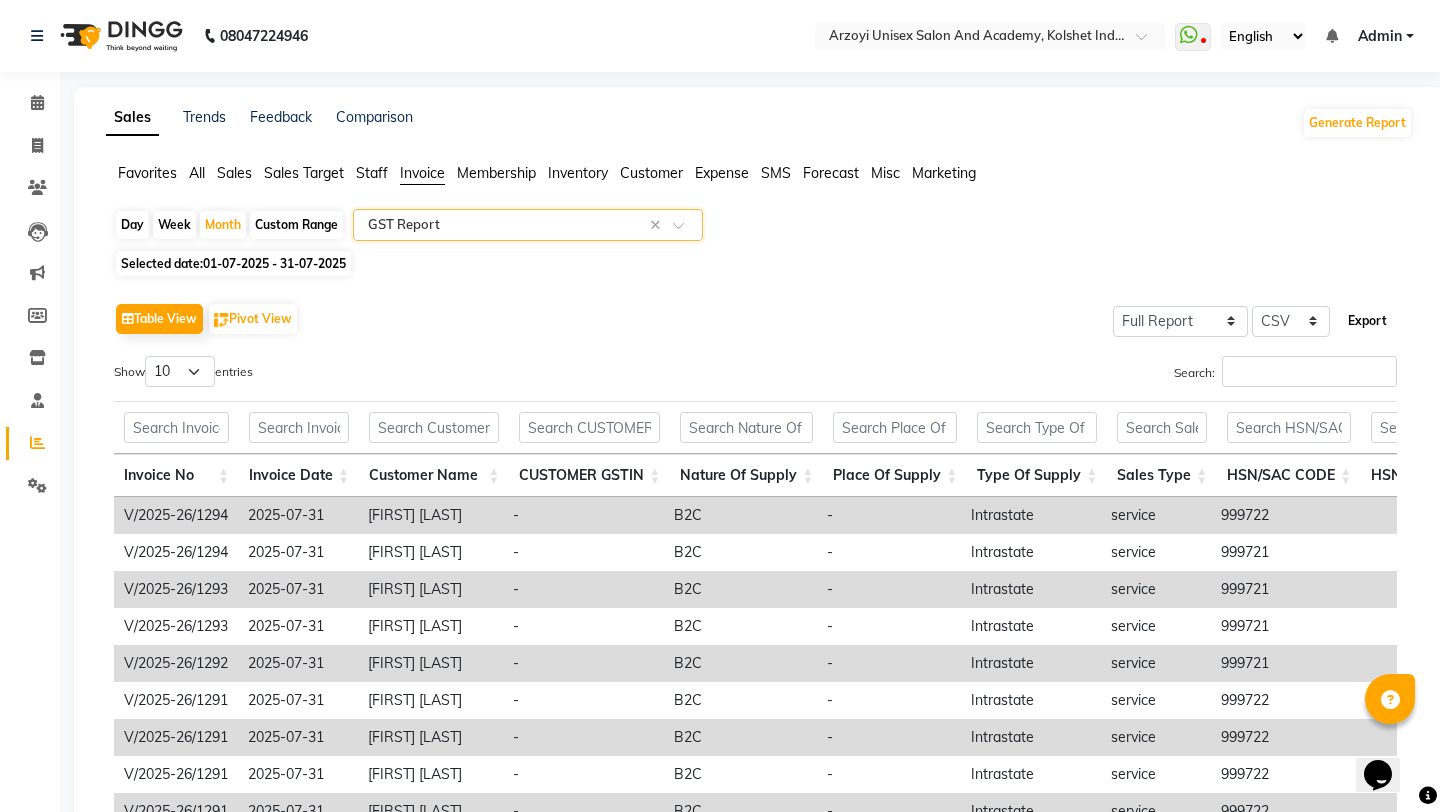 click on "Export" 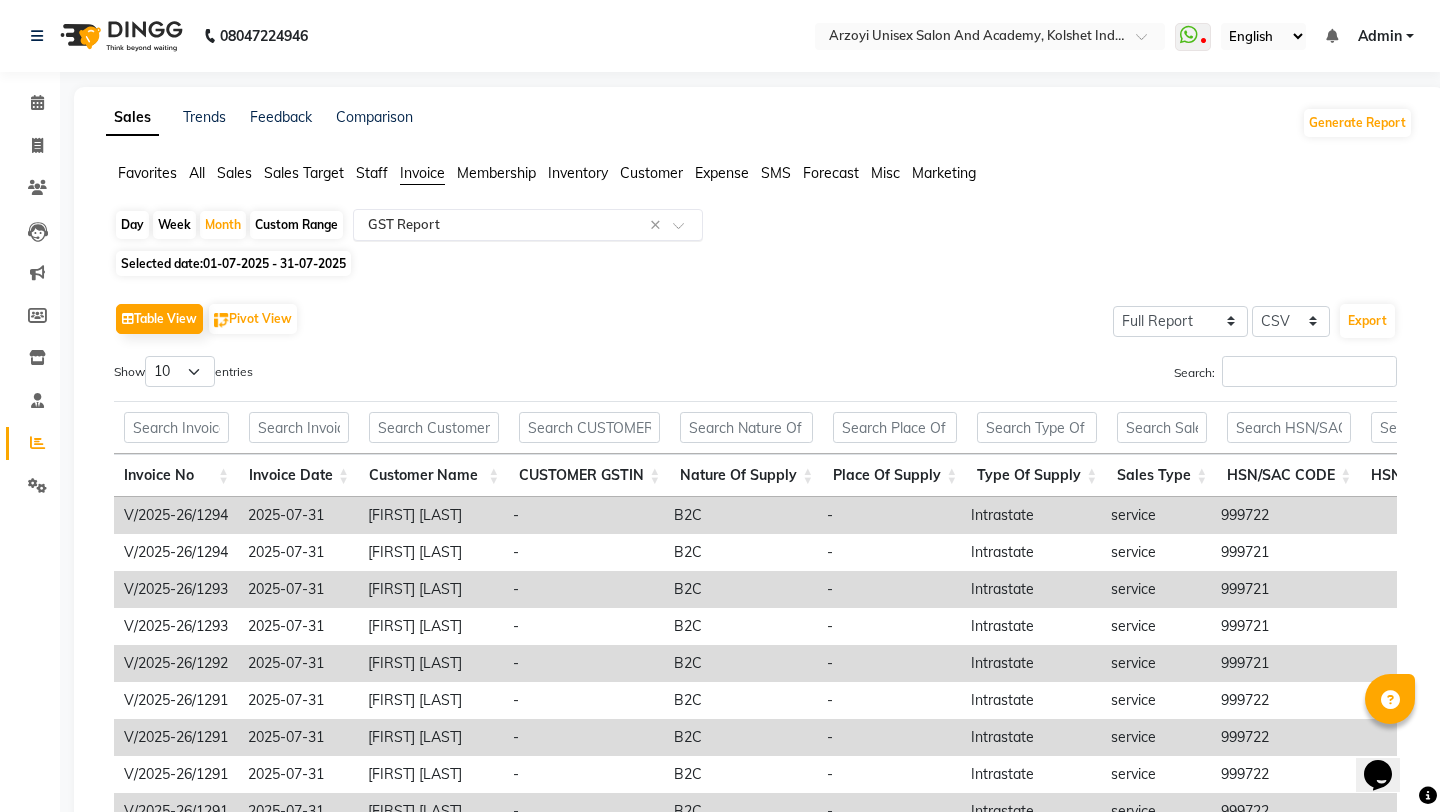 click on "Select Report Type × GST Report ×" 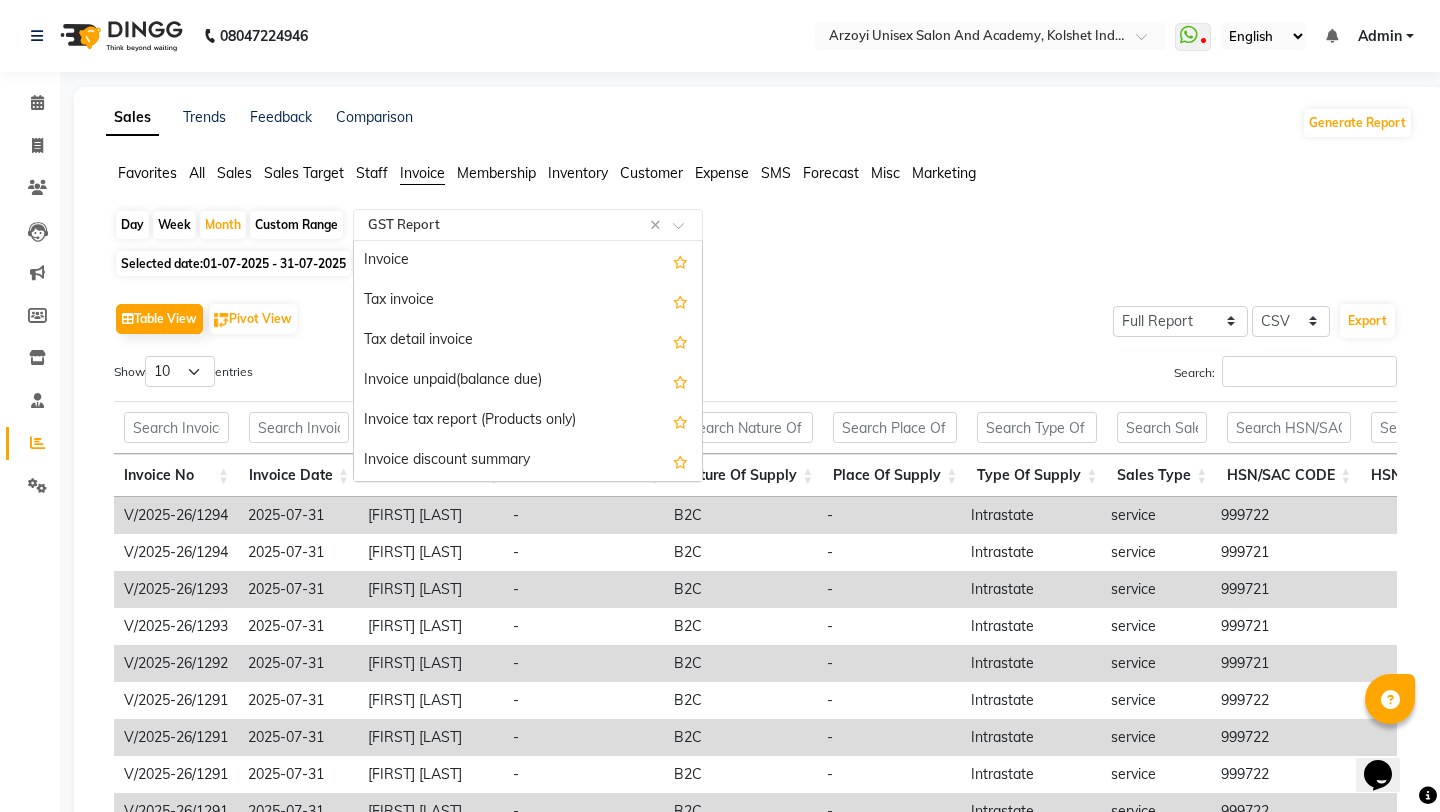 scroll, scrollTop: 360, scrollLeft: 0, axis: vertical 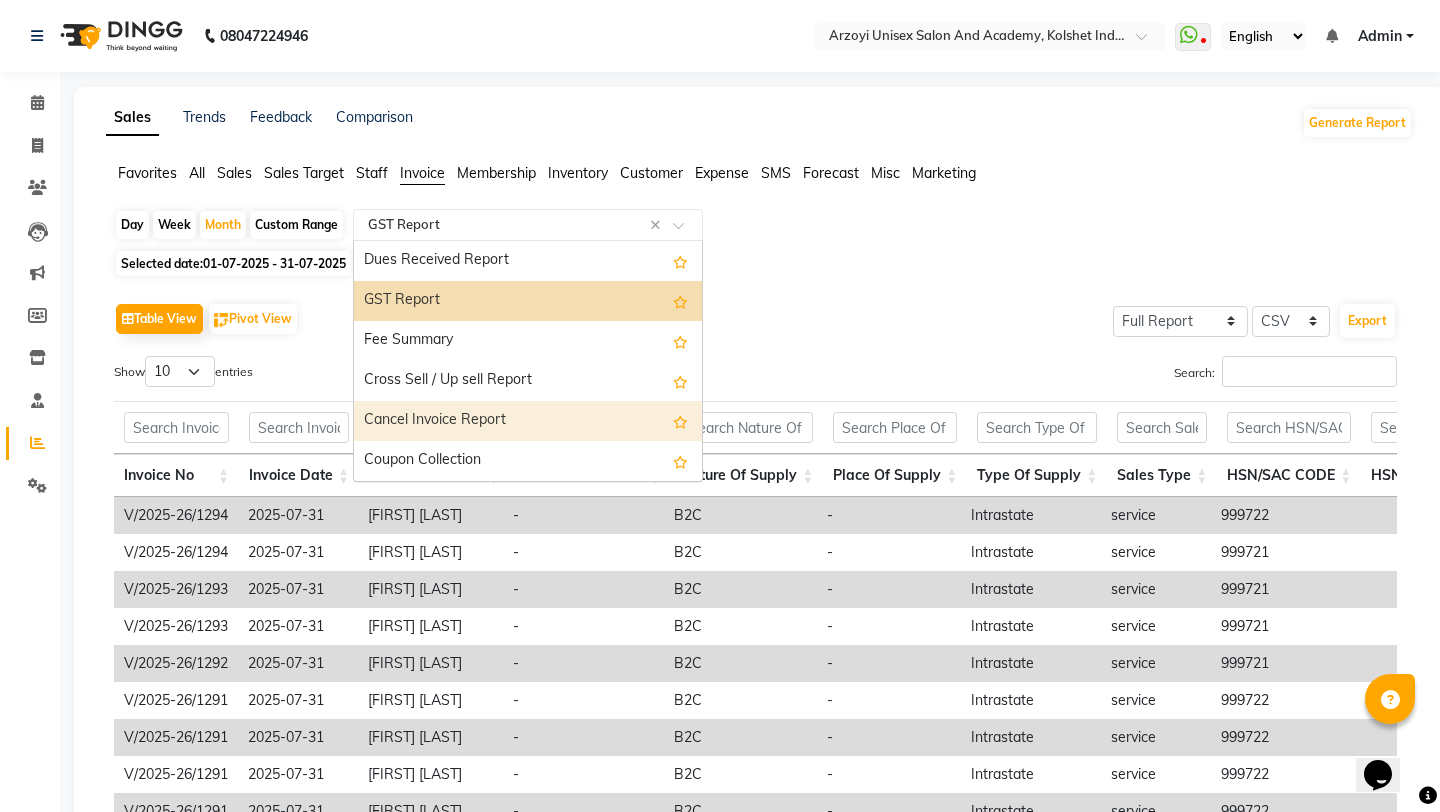 click on "Cancel Invoice Report" at bounding box center (528, 421) 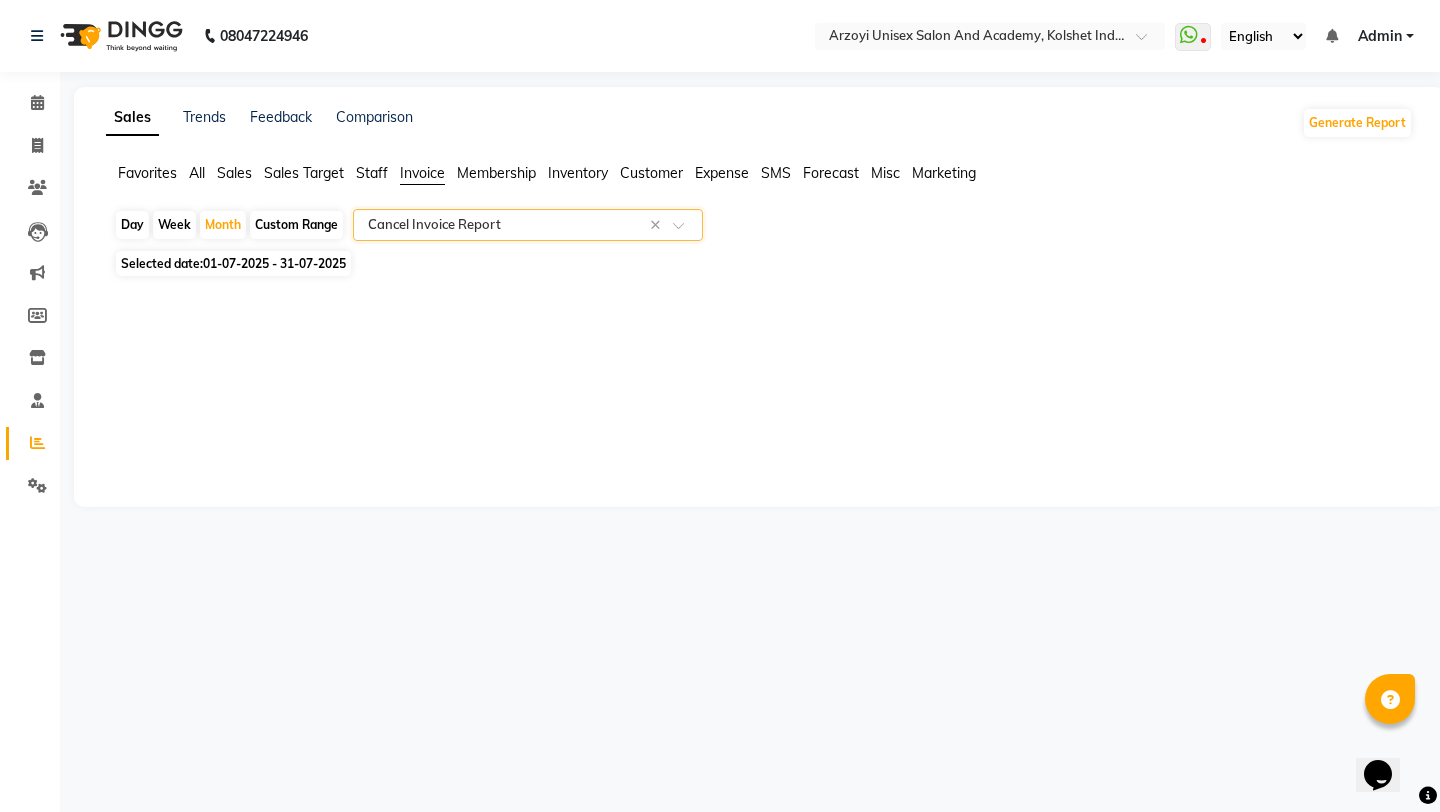 click on "Sales Trends Feedback Comparison Generate Report Favorites All Sales Sales Target Staff Invoice Membership Inventory Customer Expense SMS Forecast Misc Marketing  Day   Week   Month   Custom Range  Select Report Type × Cancel Invoice Report × Selected date:  01-07-2025 - 31-07-2025  ★ Mark as Favorite  Choose how you'd like to save "" report to favorites  Save to Personal Favorites:   Only you can see this report in your favorites tab. Share with Organization:   Everyone in your organization can see this report in their favorites tab.  Save to Favorites" 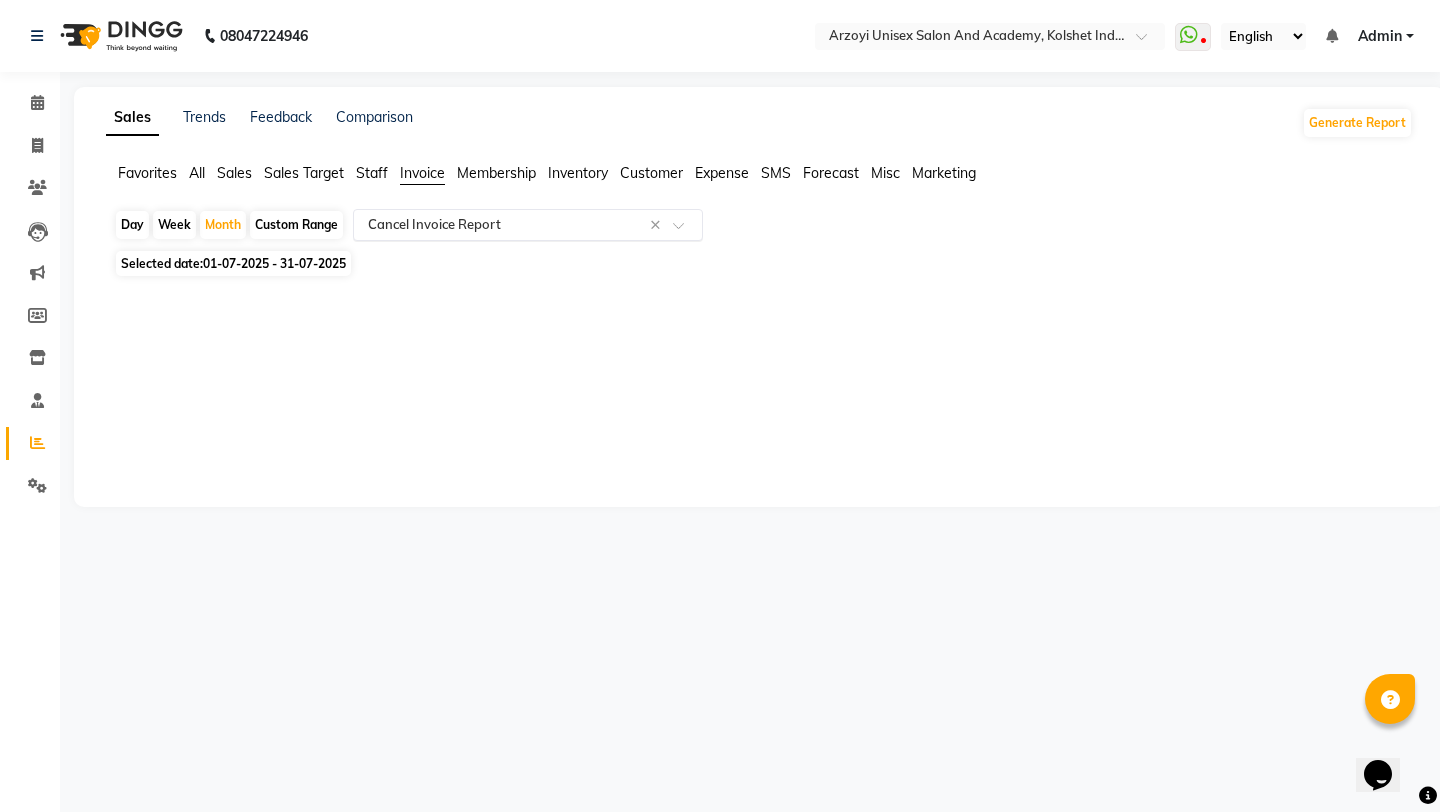 click 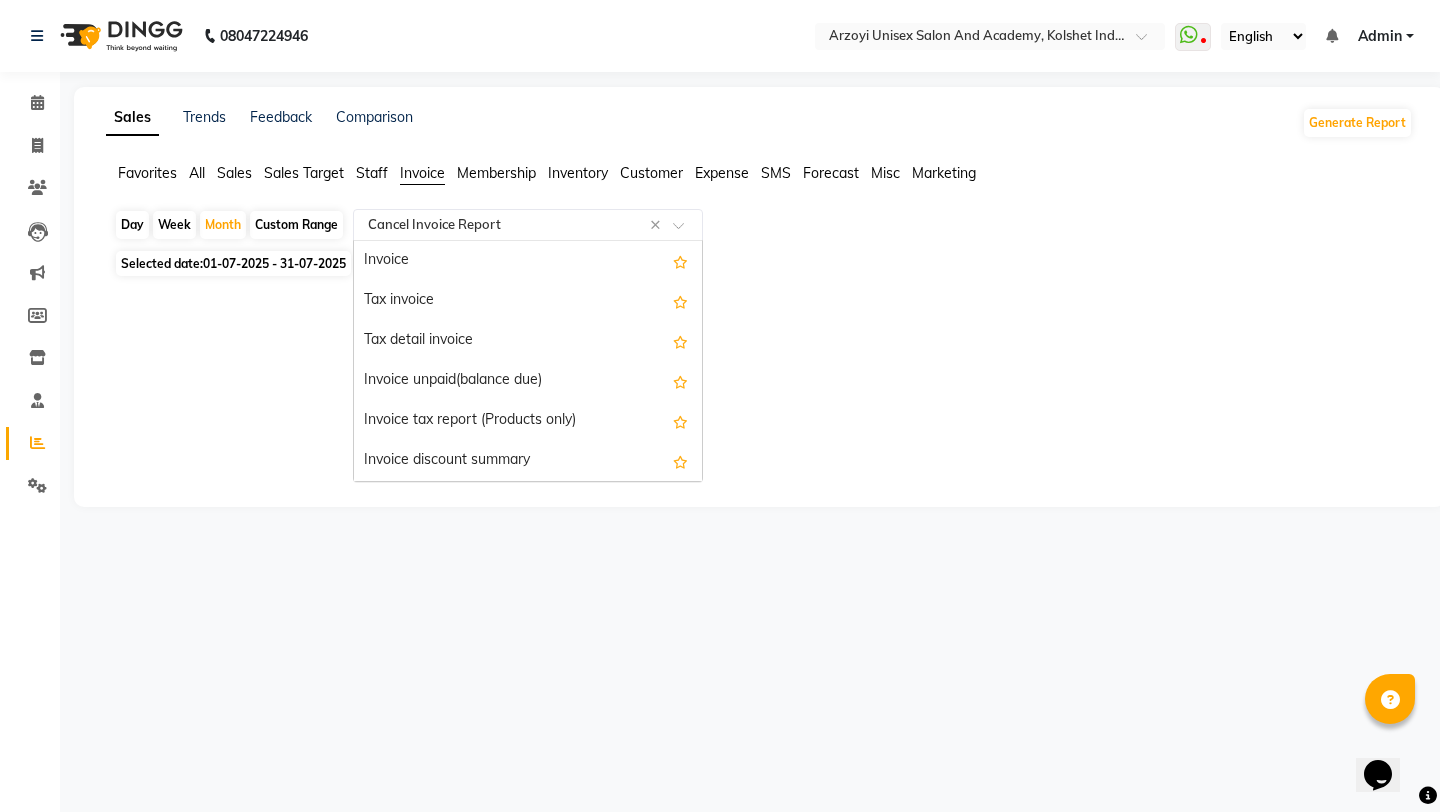 scroll, scrollTop: 360, scrollLeft: 0, axis: vertical 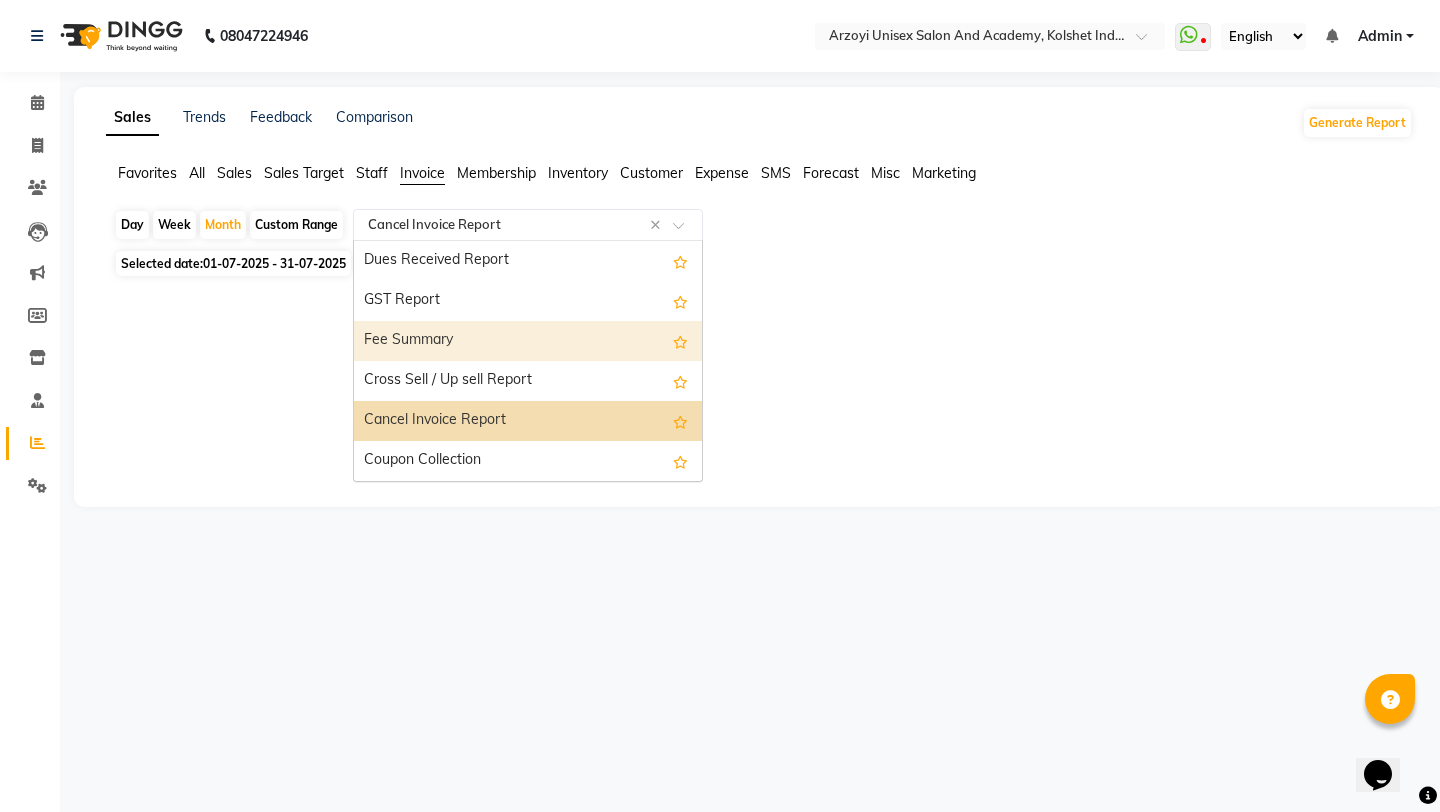 click on "Fee Summary" at bounding box center [528, 341] 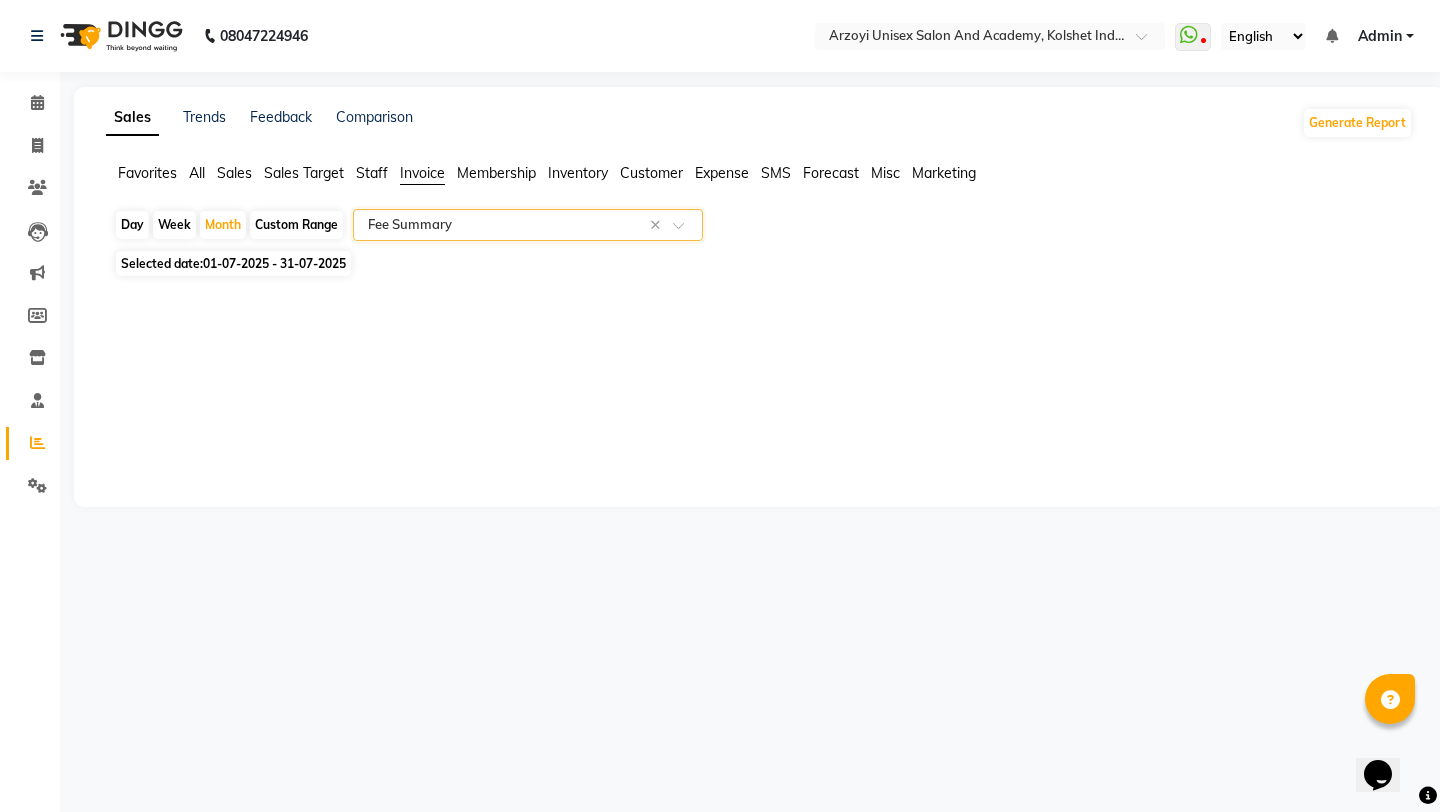 click 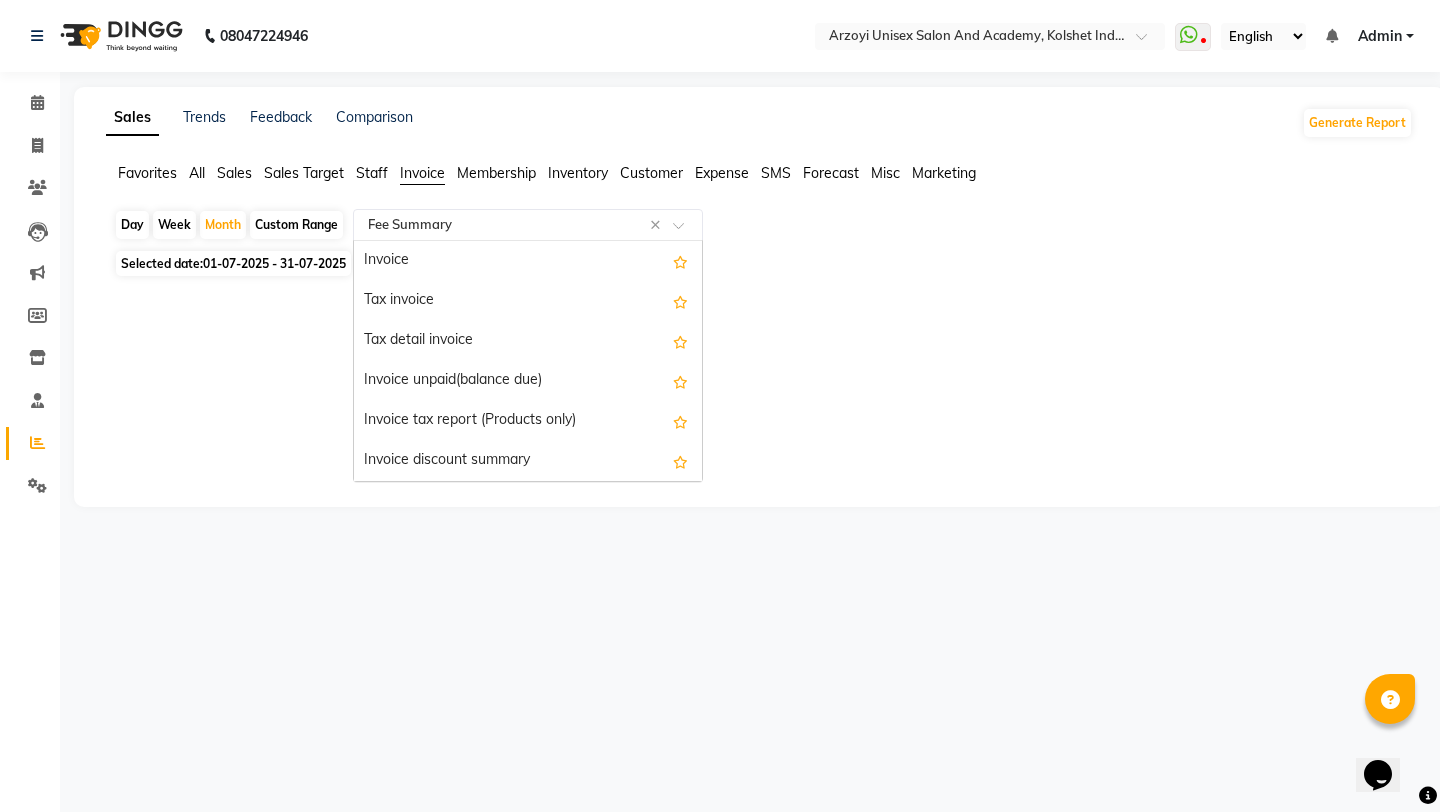 scroll, scrollTop: 360, scrollLeft: 0, axis: vertical 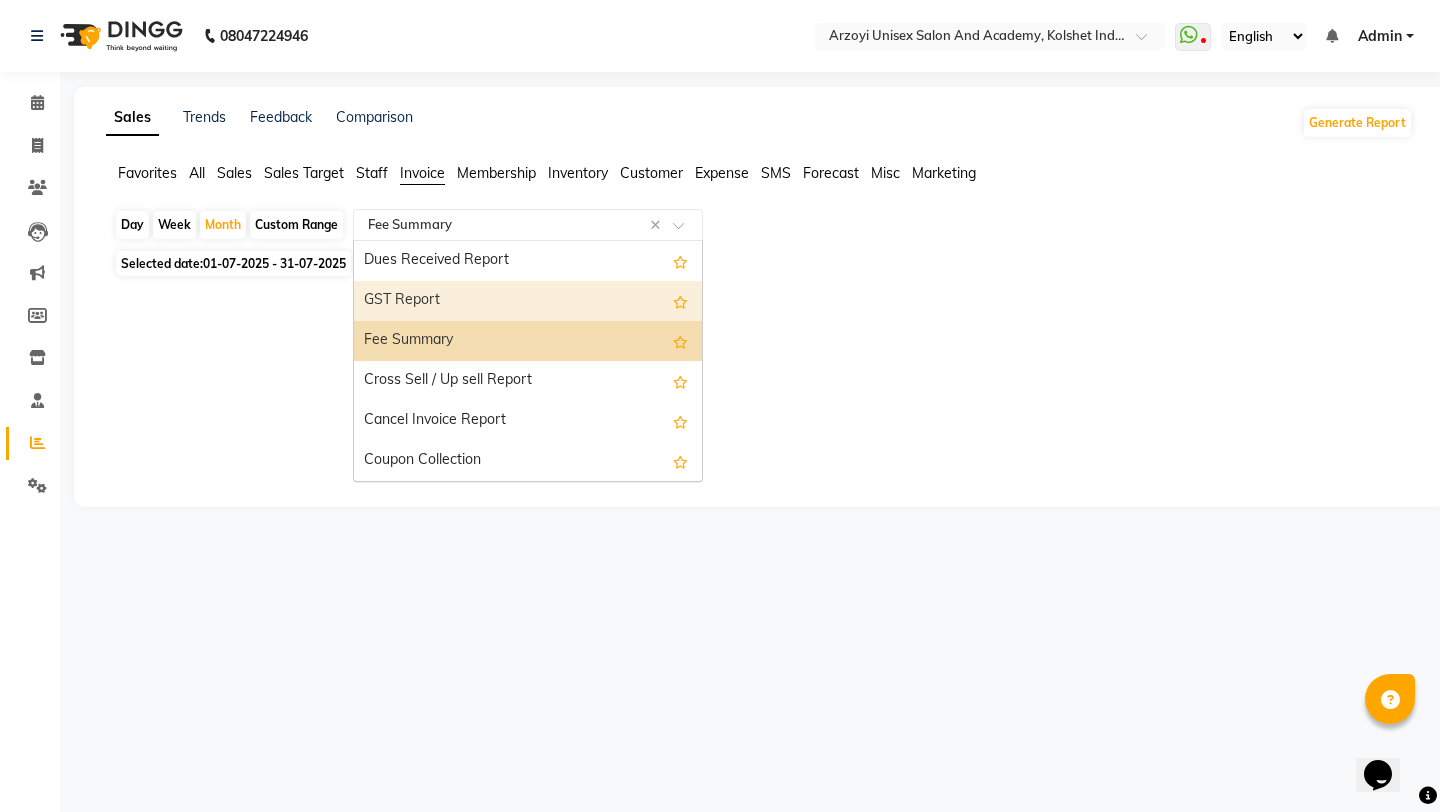 click on "GST Report" at bounding box center [528, 301] 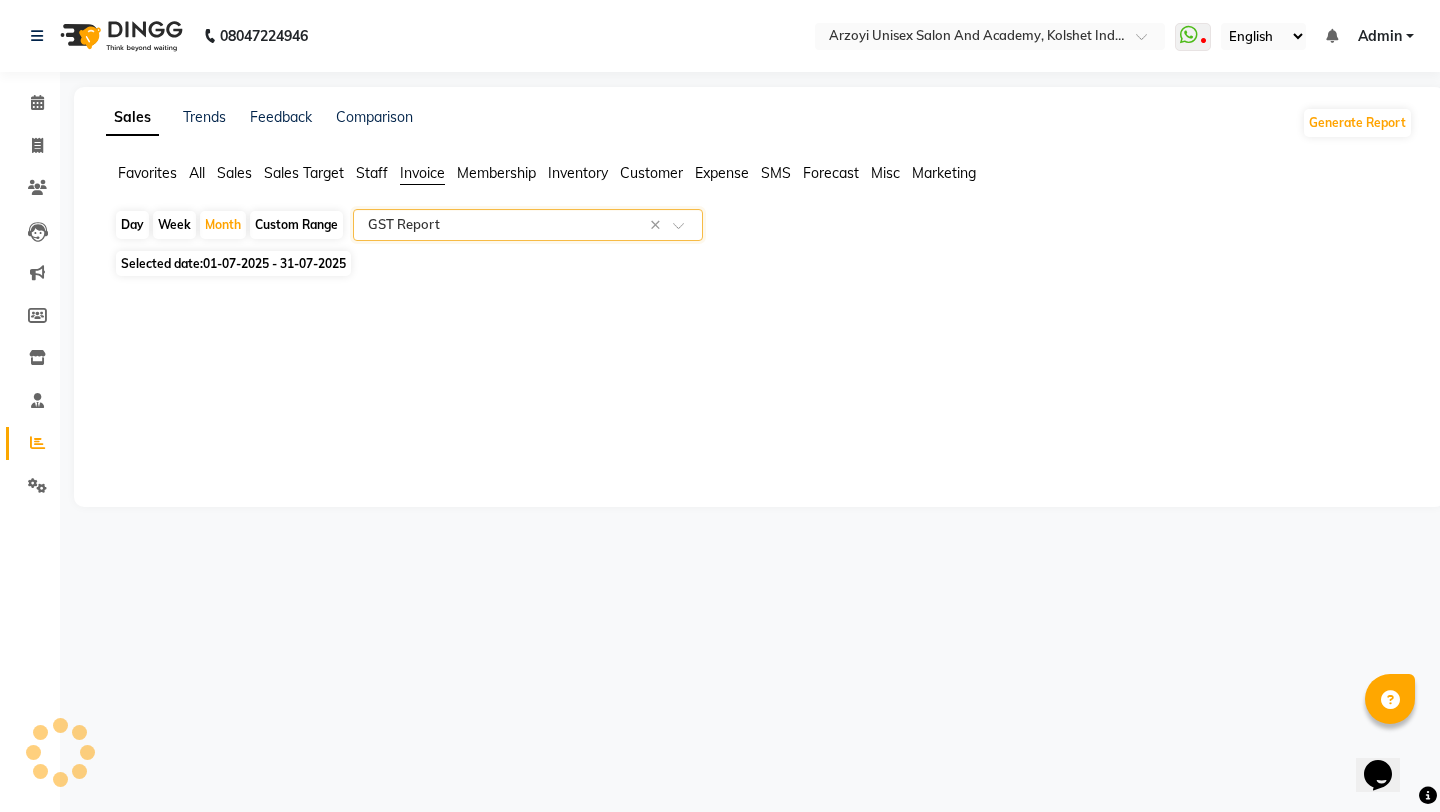 select on "full_report" 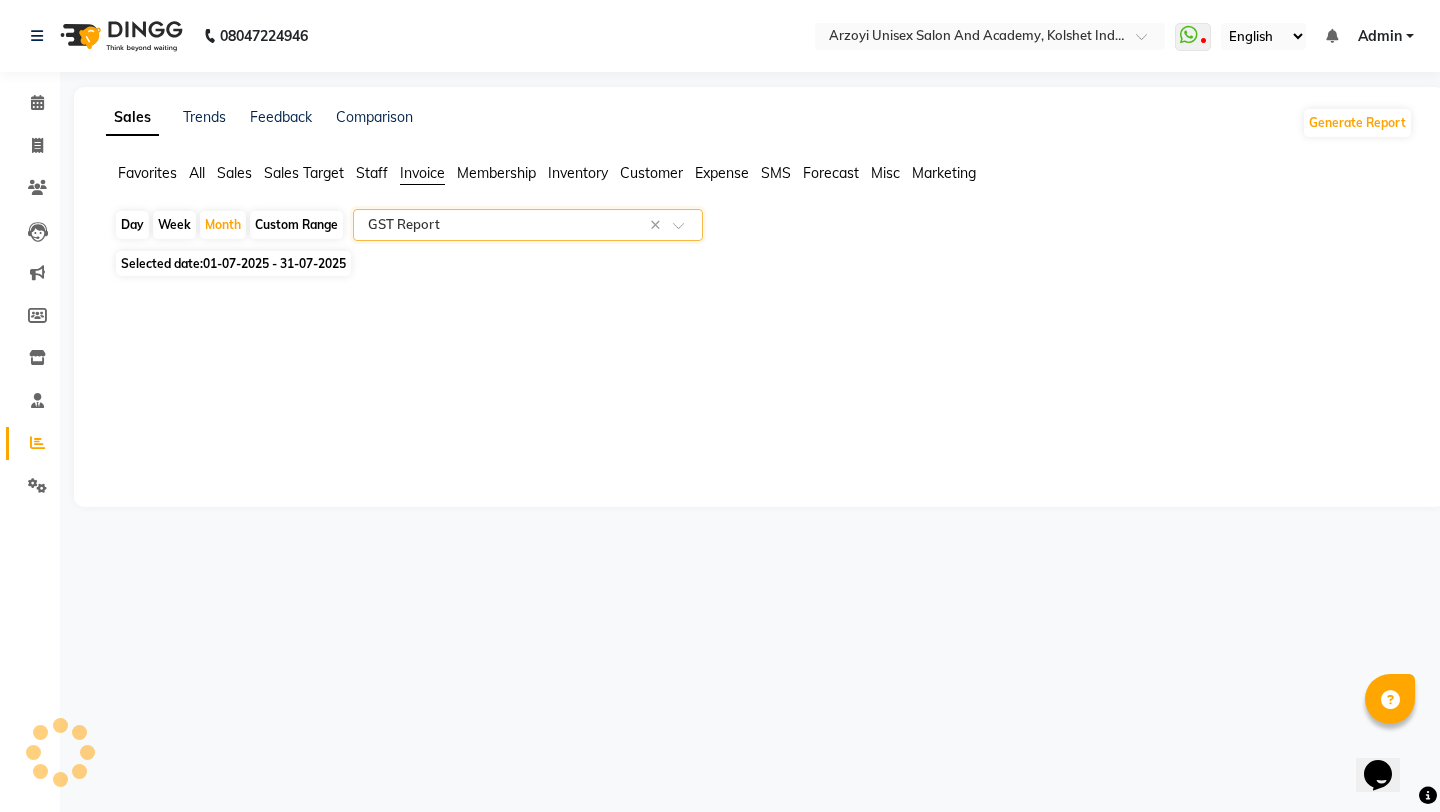 select on "csv" 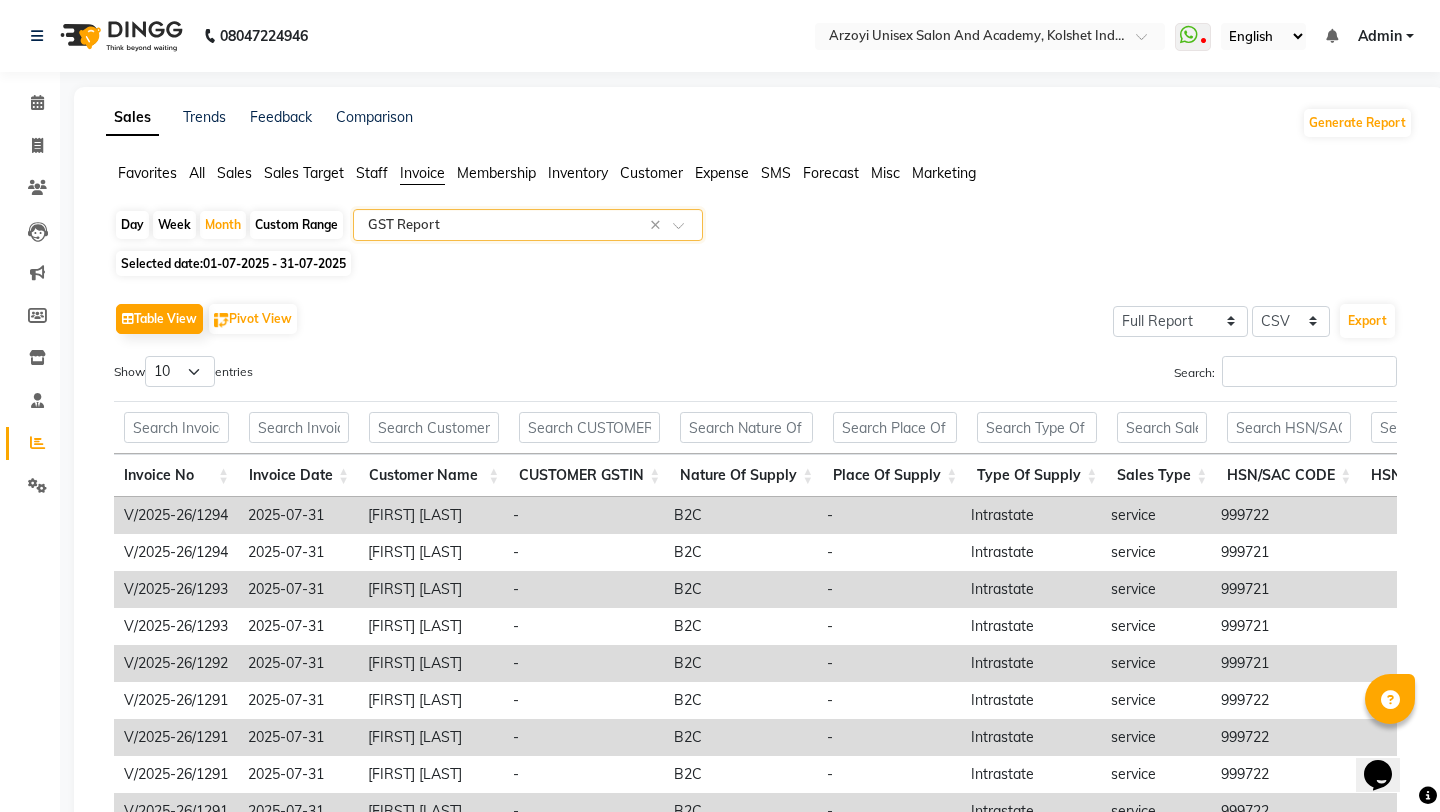 click 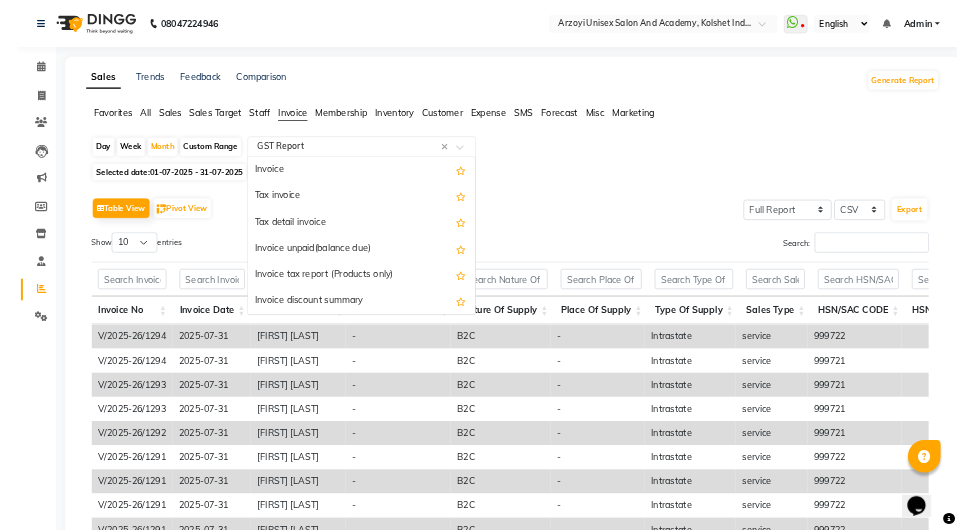 scroll, scrollTop: 360, scrollLeft: 0, axis: vertical 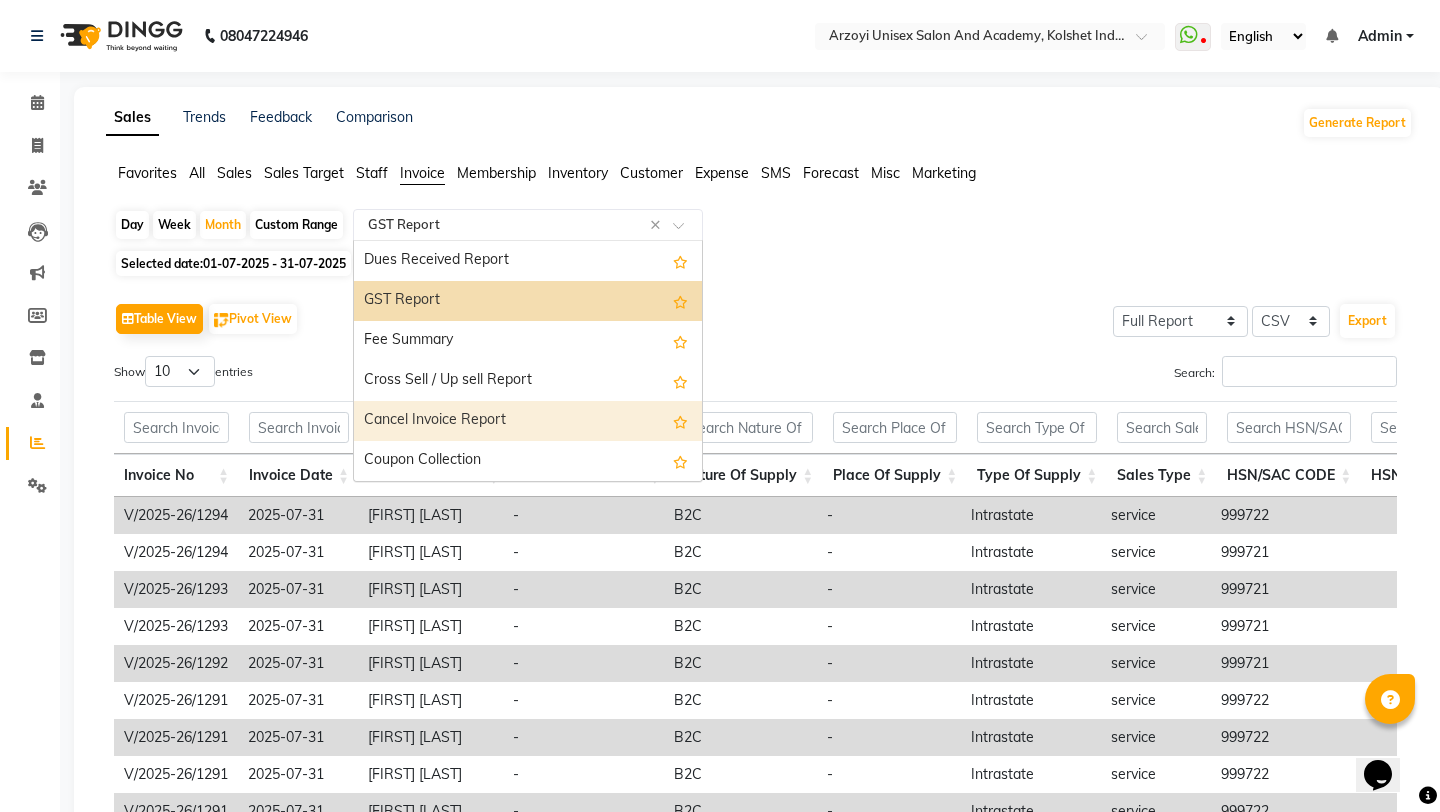 click on "Cancel Invoice Report" at bounding box center (528, 421) 